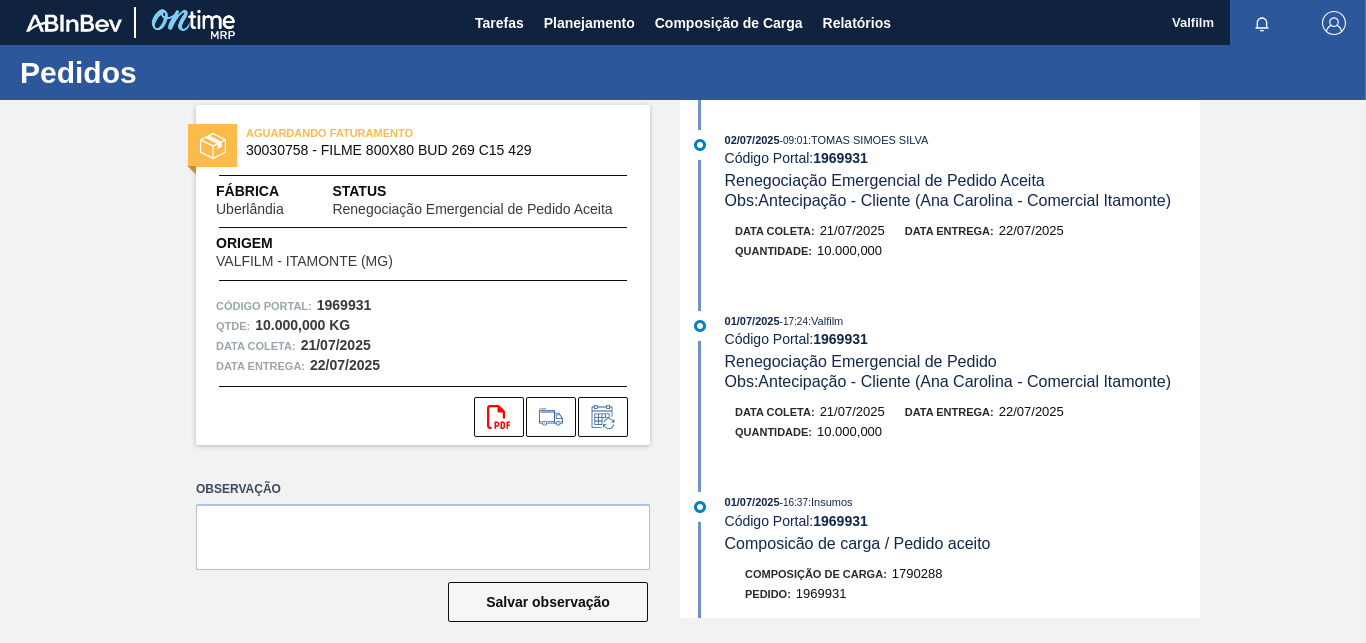 scroll, scrollTop: 0, scrollLeft: 0, axis: both 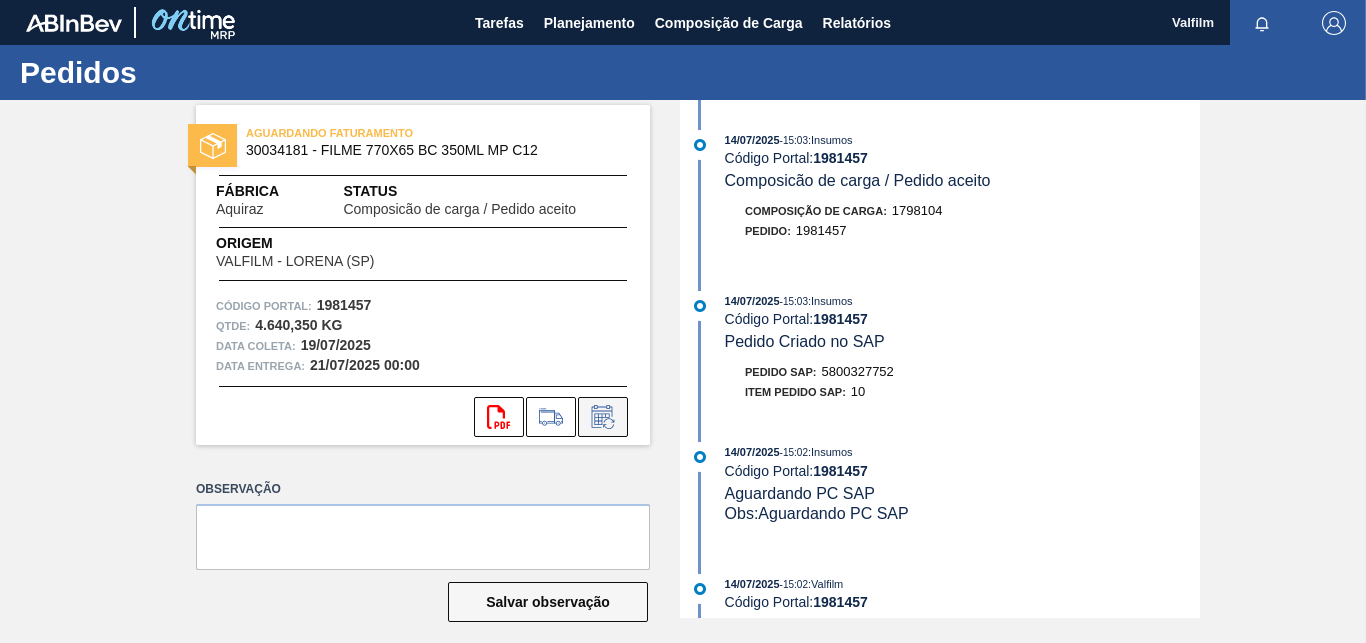 click 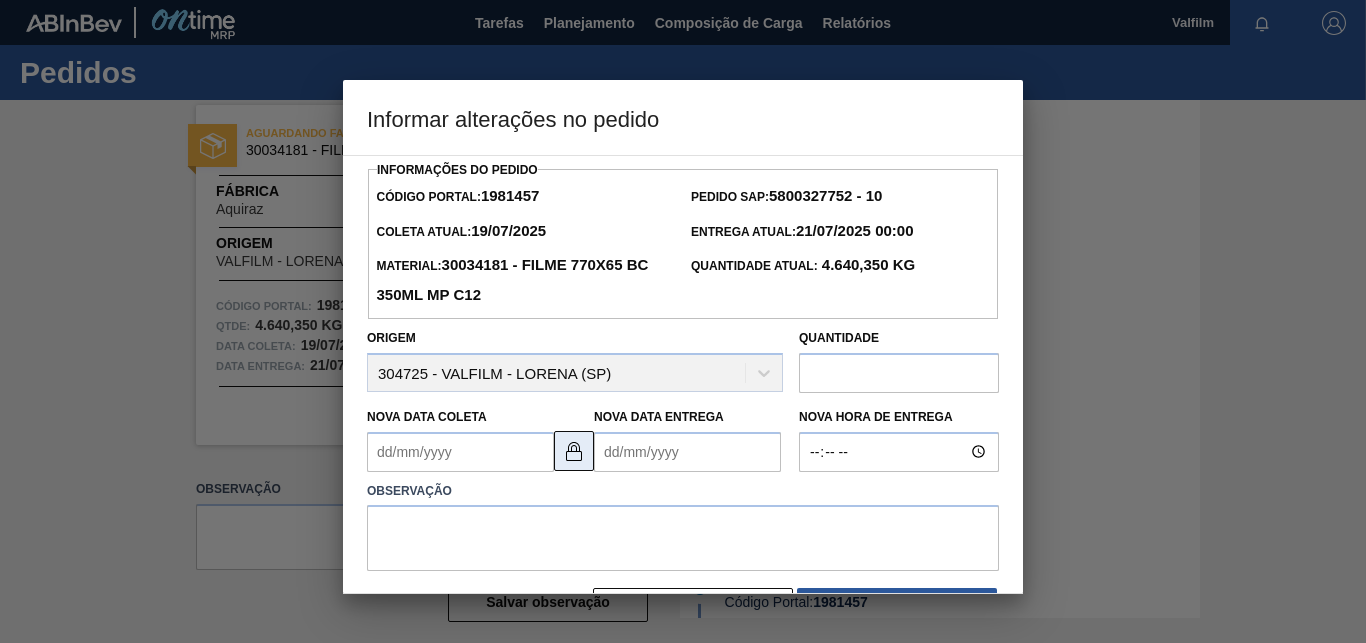 click at bounding box center [574, 451] 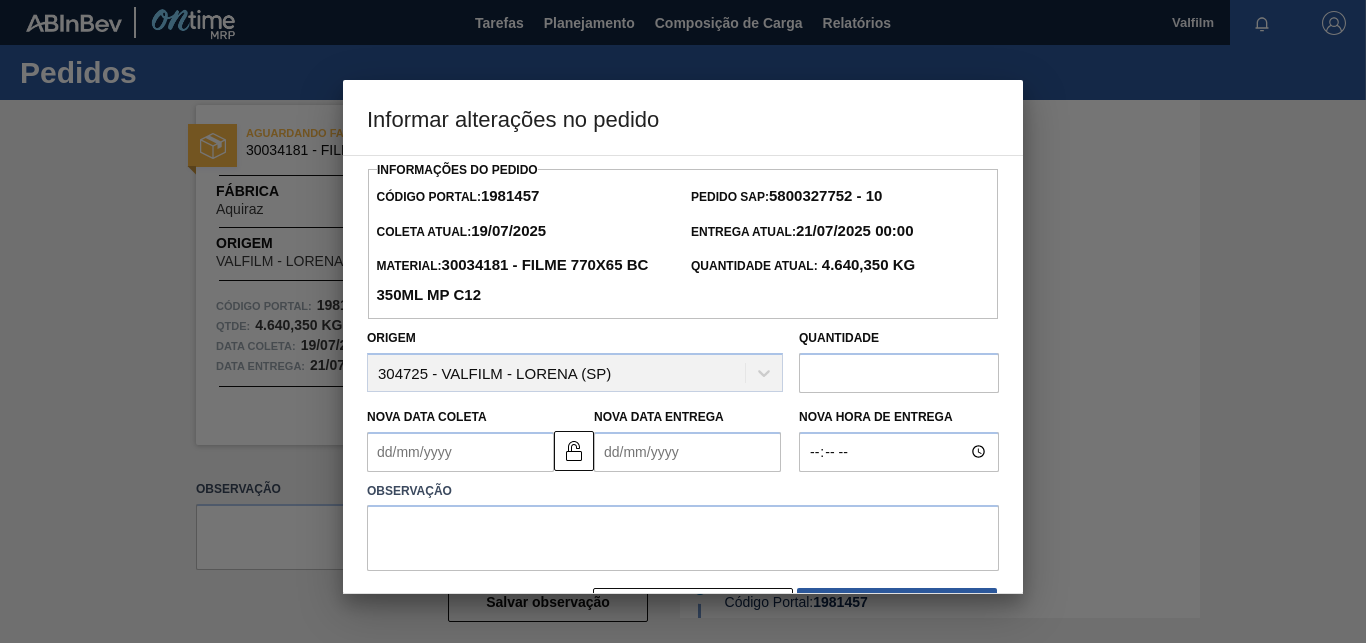 click on "Nova Data Coleta" at bounding box center [460, 452] 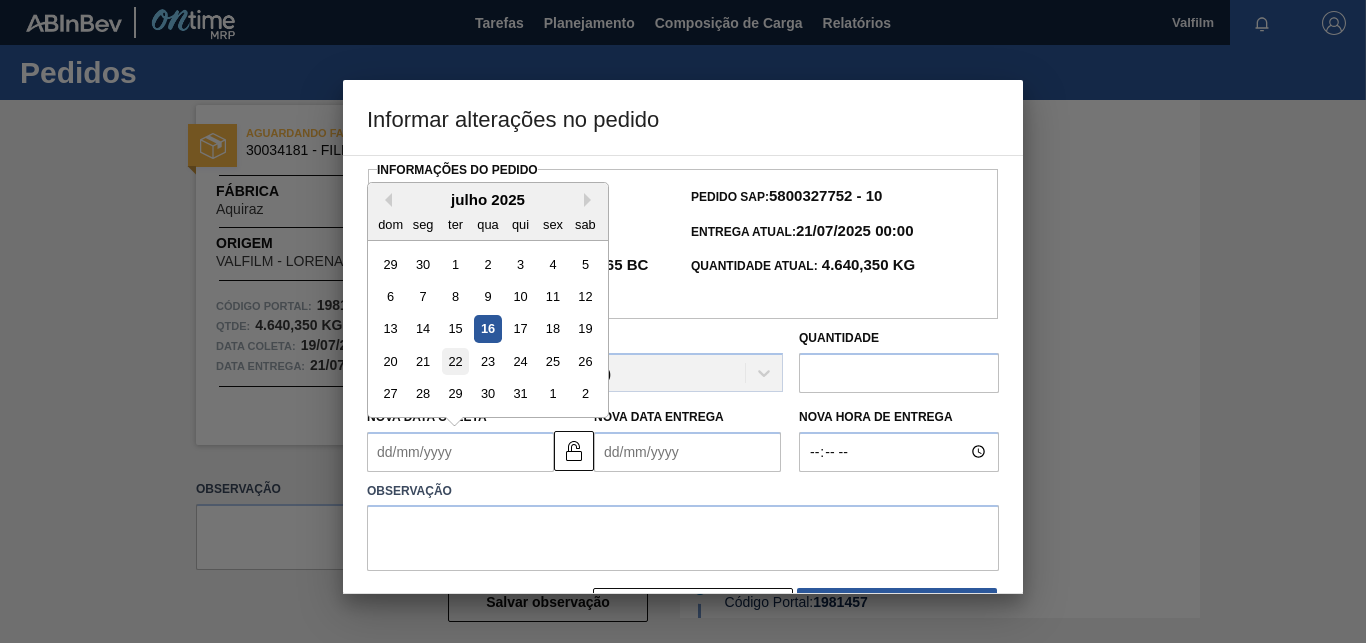click on "22" at bounding box center (455, 361) 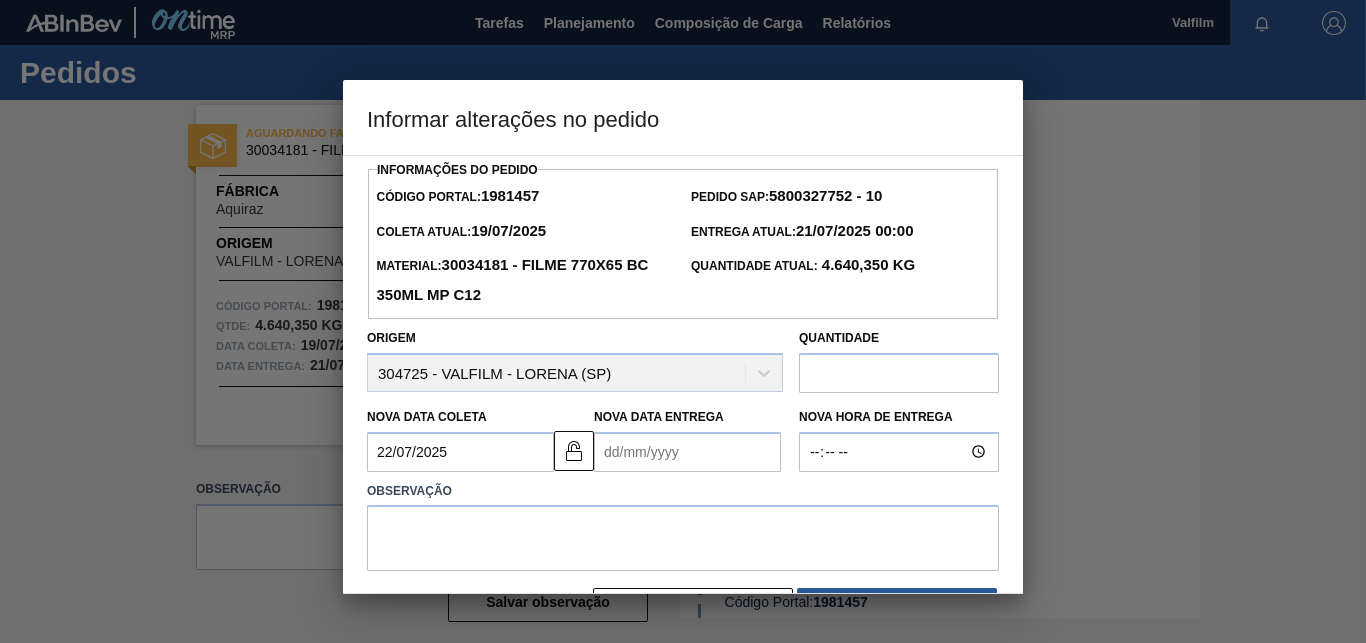 click on "22/07/2025" at bounding box center (460, 452) 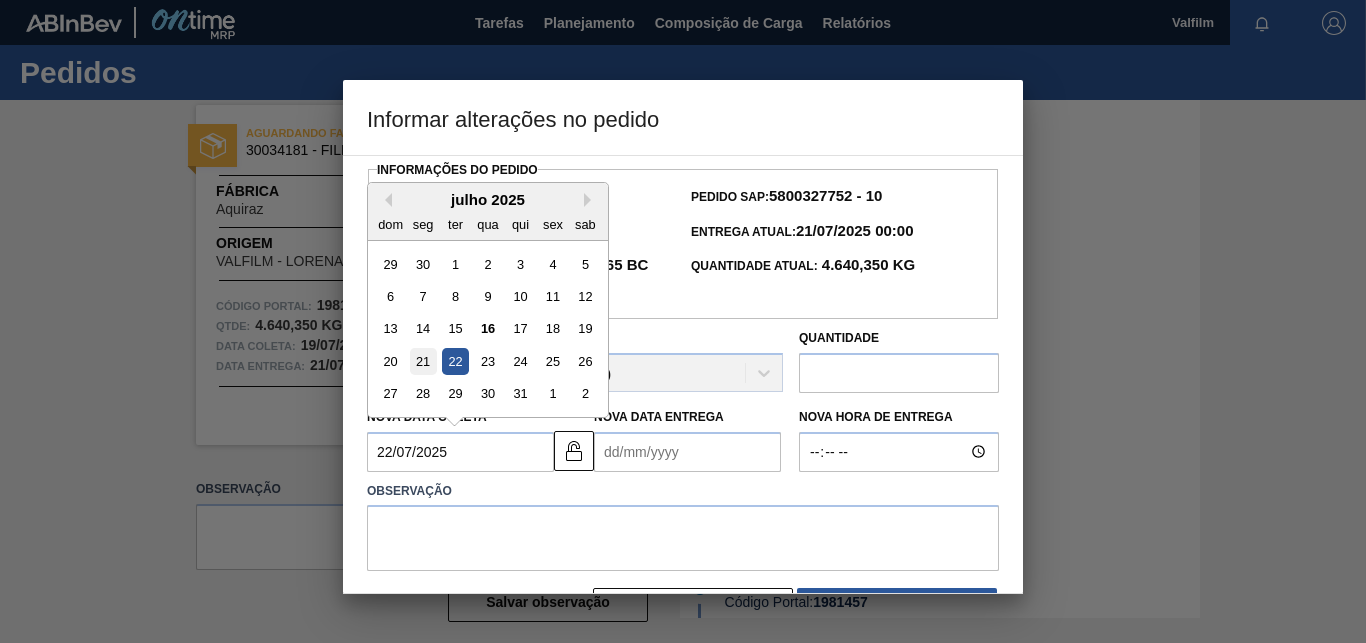 click on "21" at bounding box center (423, 361) 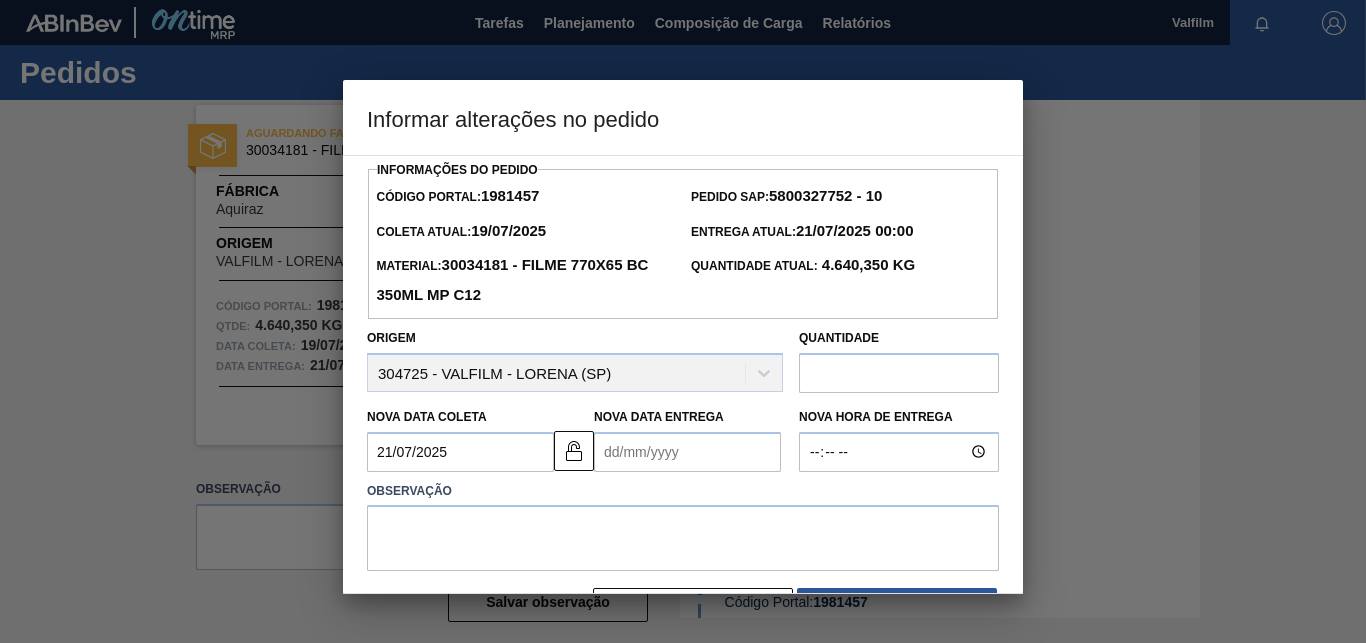 click on "Nova Data Entrega" at bounding box center [687, 452] 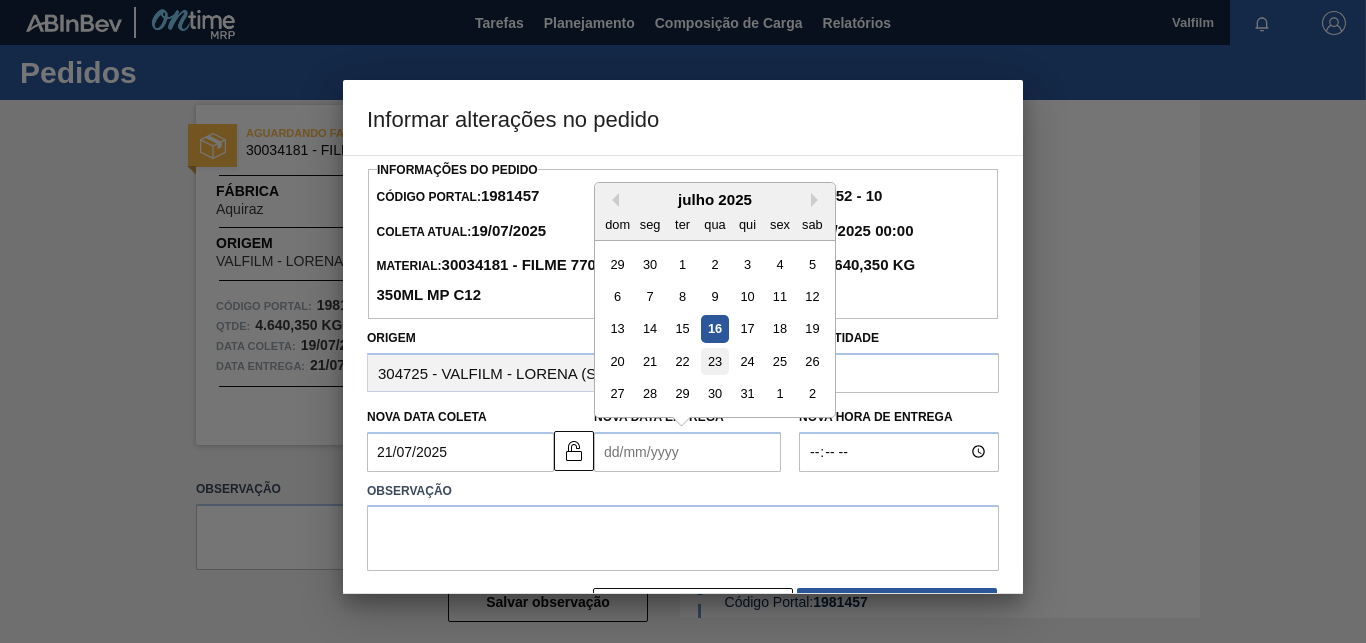 click on "23" at bounding box center [714, 361] 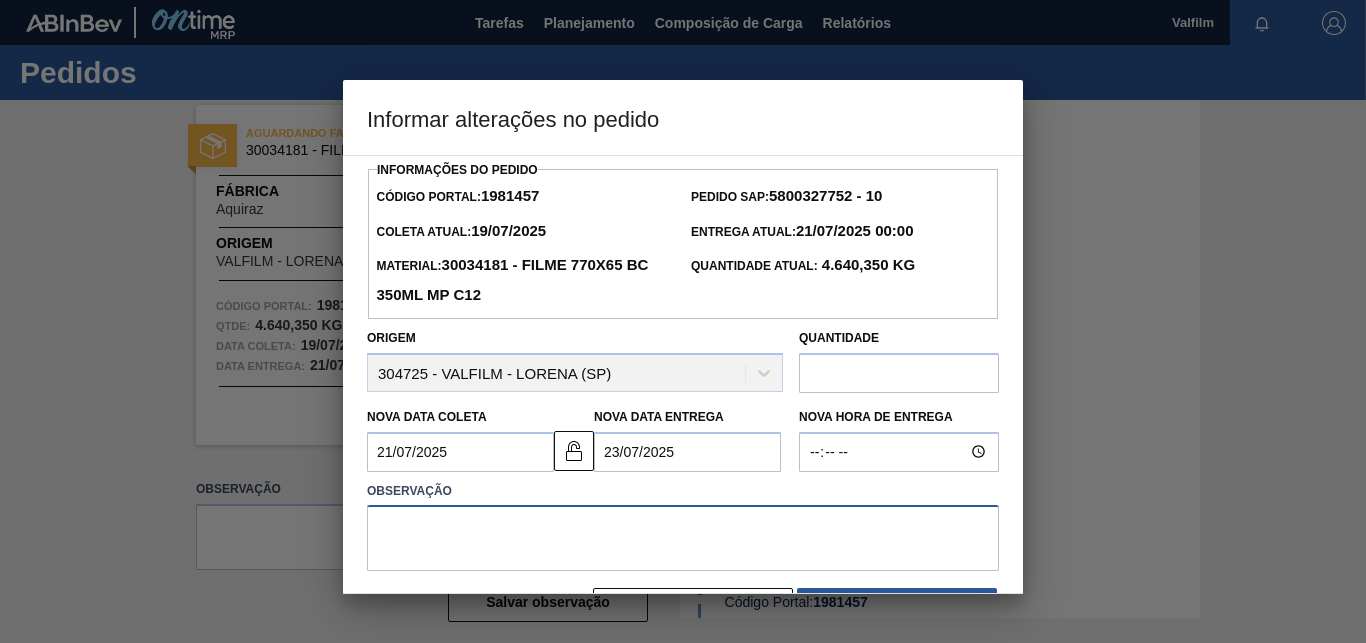 click at bounding box center (683, 538) 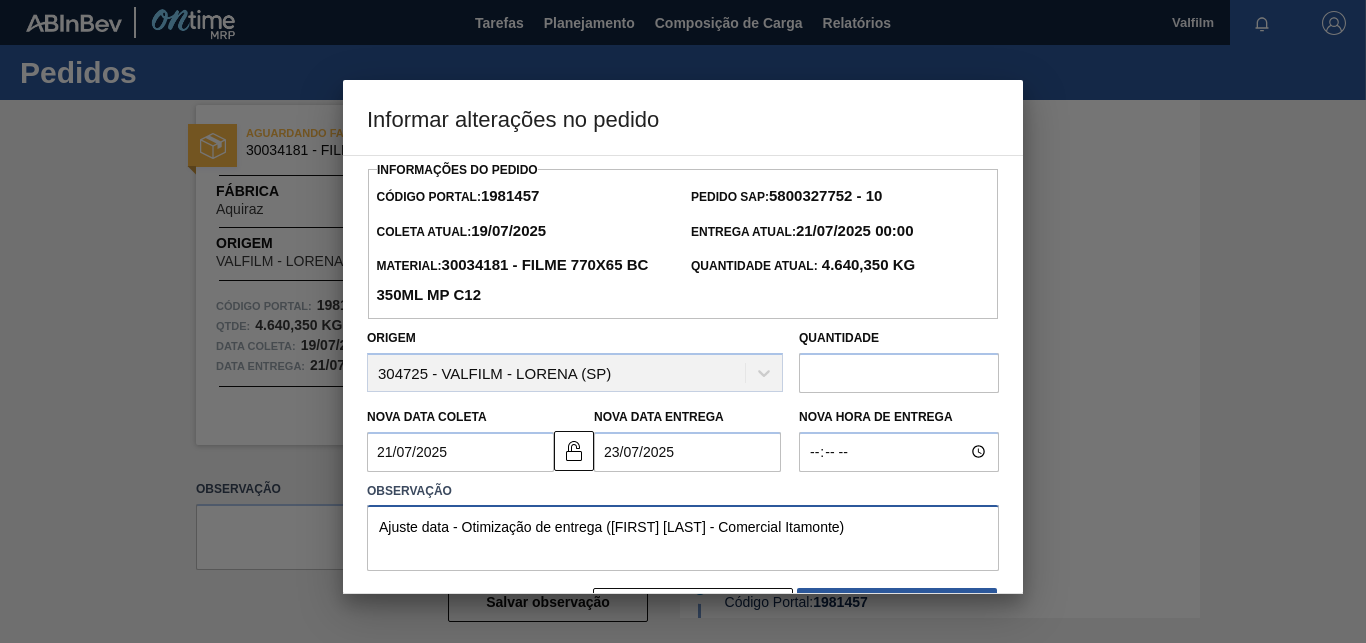 scroll, scrollTop: 67, scrollLeft: 0, axis: vertical 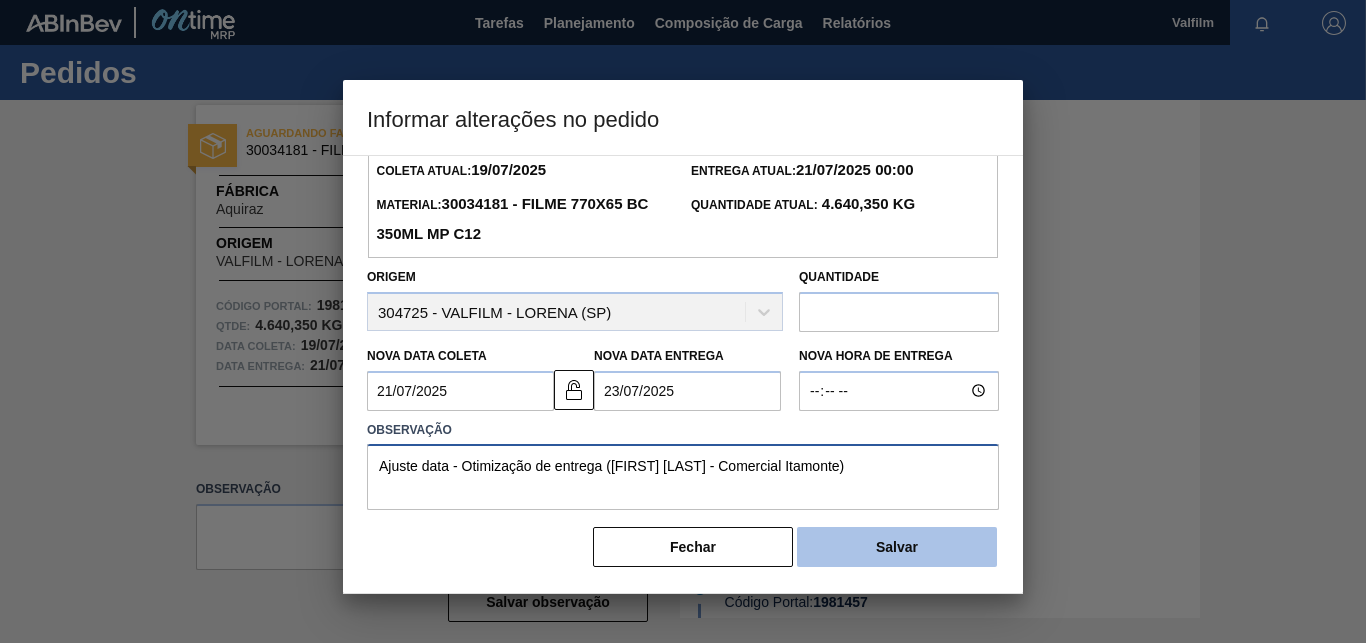 type on "Ajuste data - Otimização de entrega ([FIRST] [LAST] - Comercial Itamonte)" 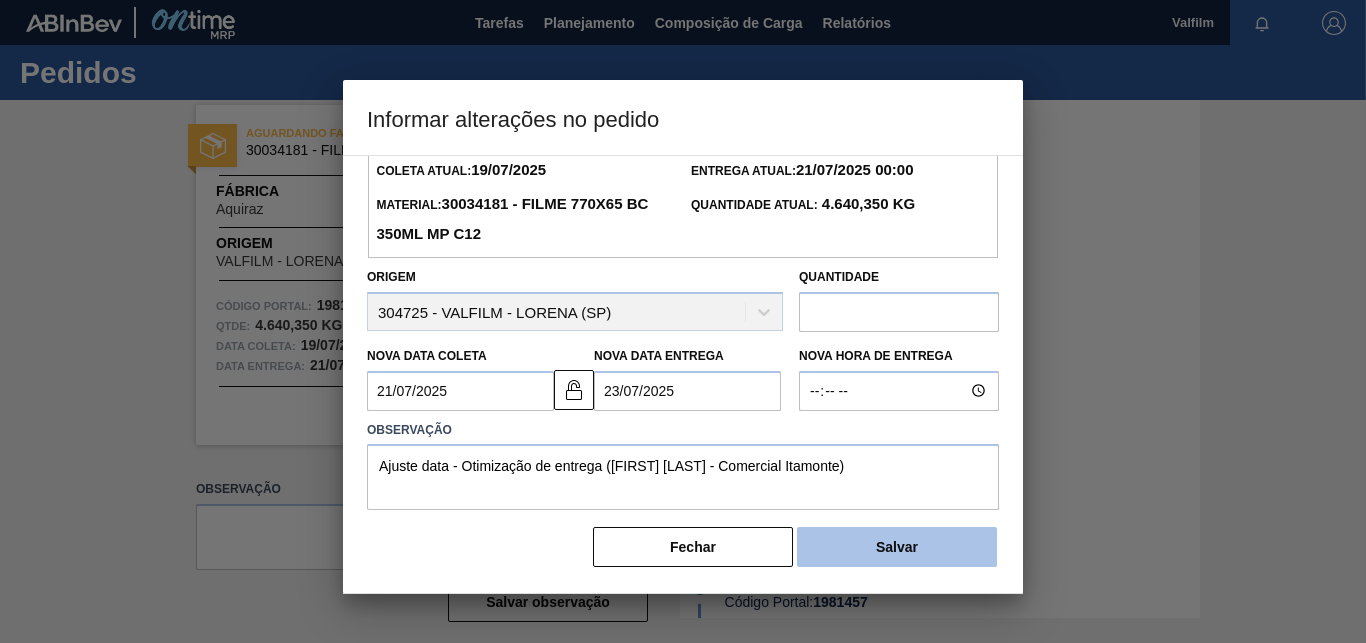 click on "Salvar" at bounding box center [897, 547] 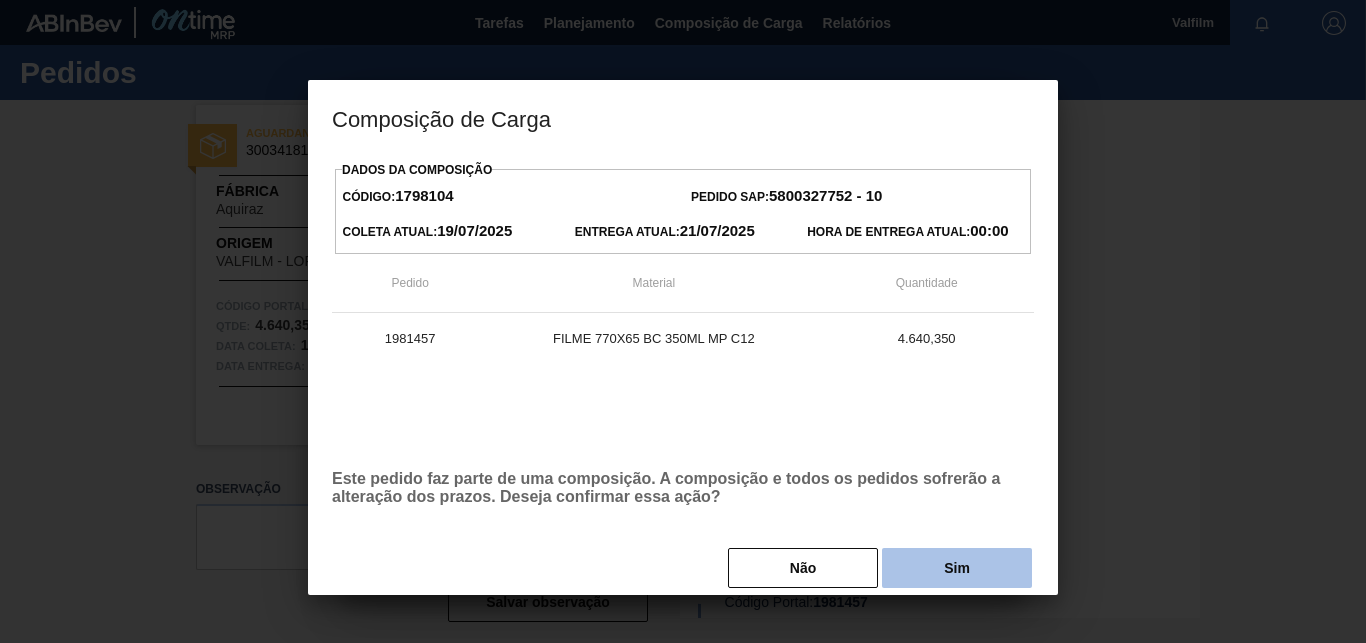 click on "Sim" at bounding box center (957, 568) 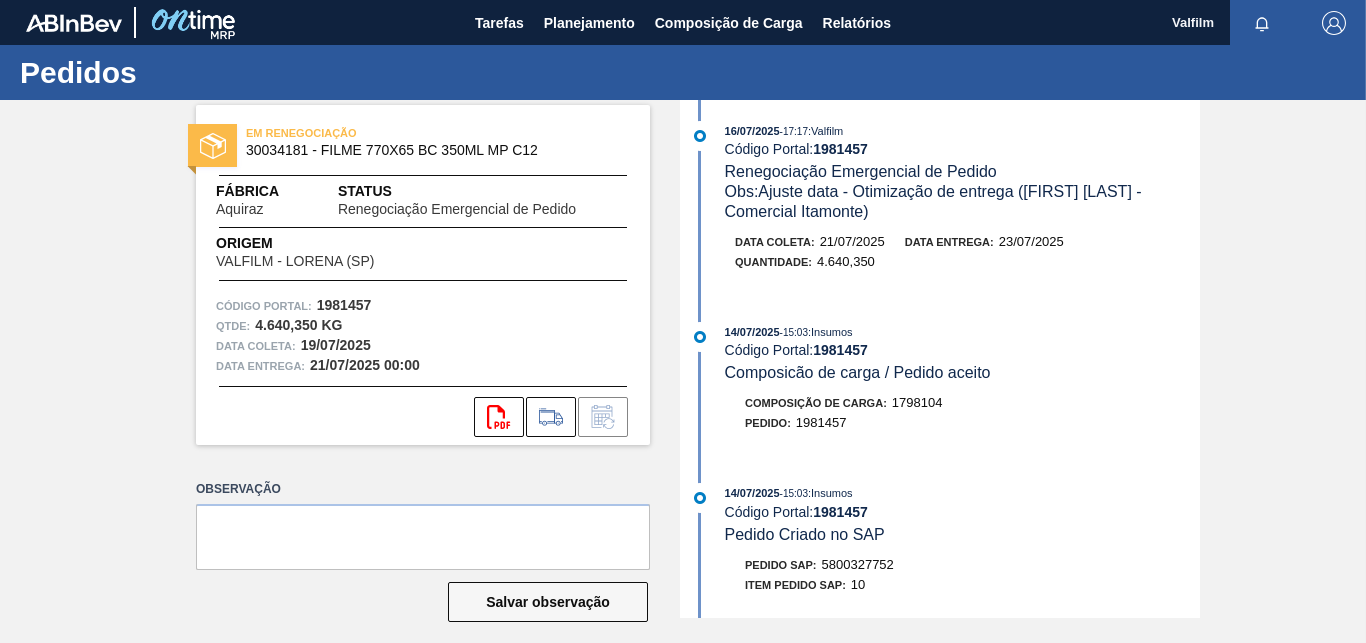 scroll, scrollTop: 0, scrollLeft: 0, axis: both 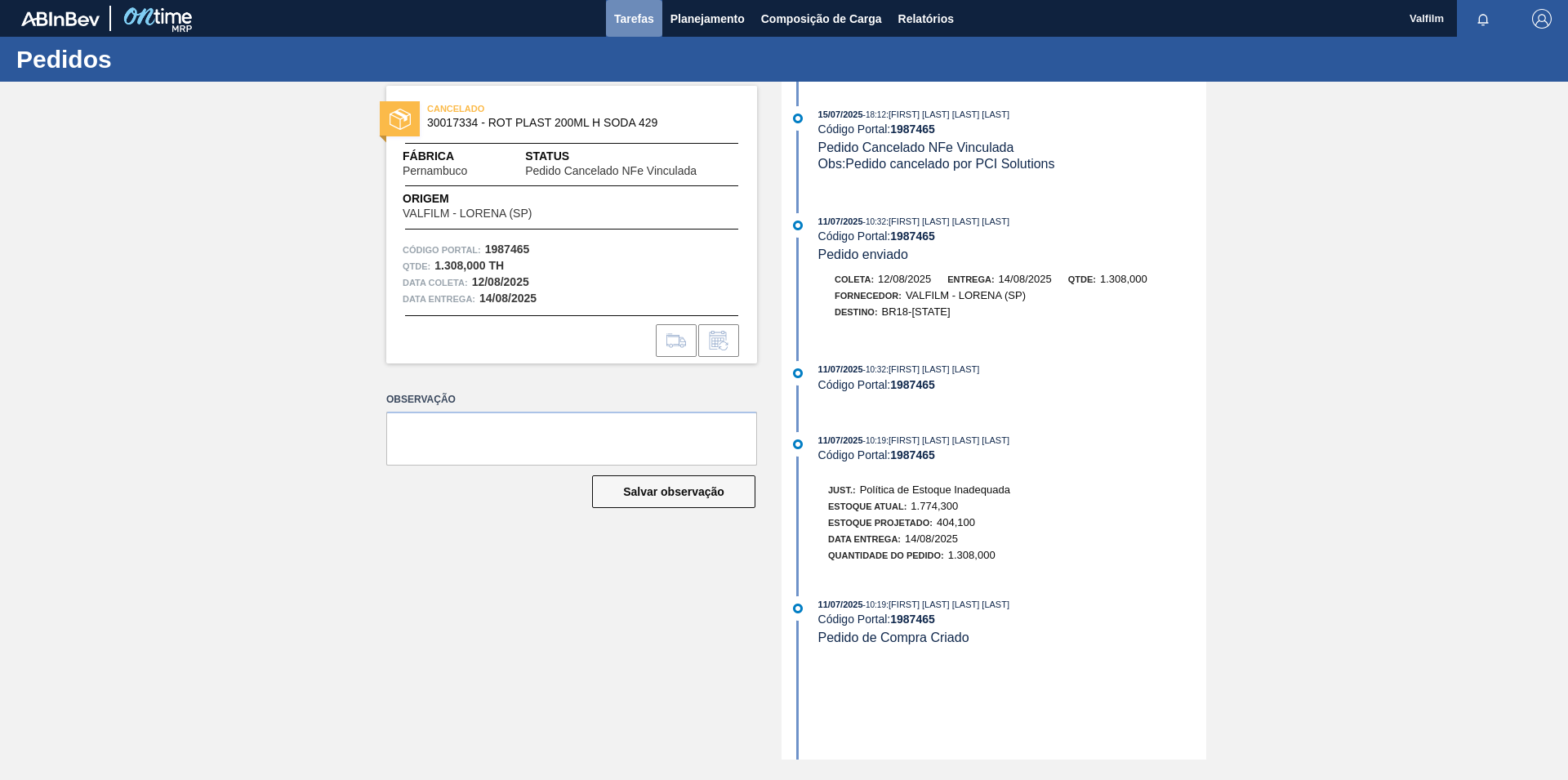 click on "Tarefas" at bounding box center (634, 19) 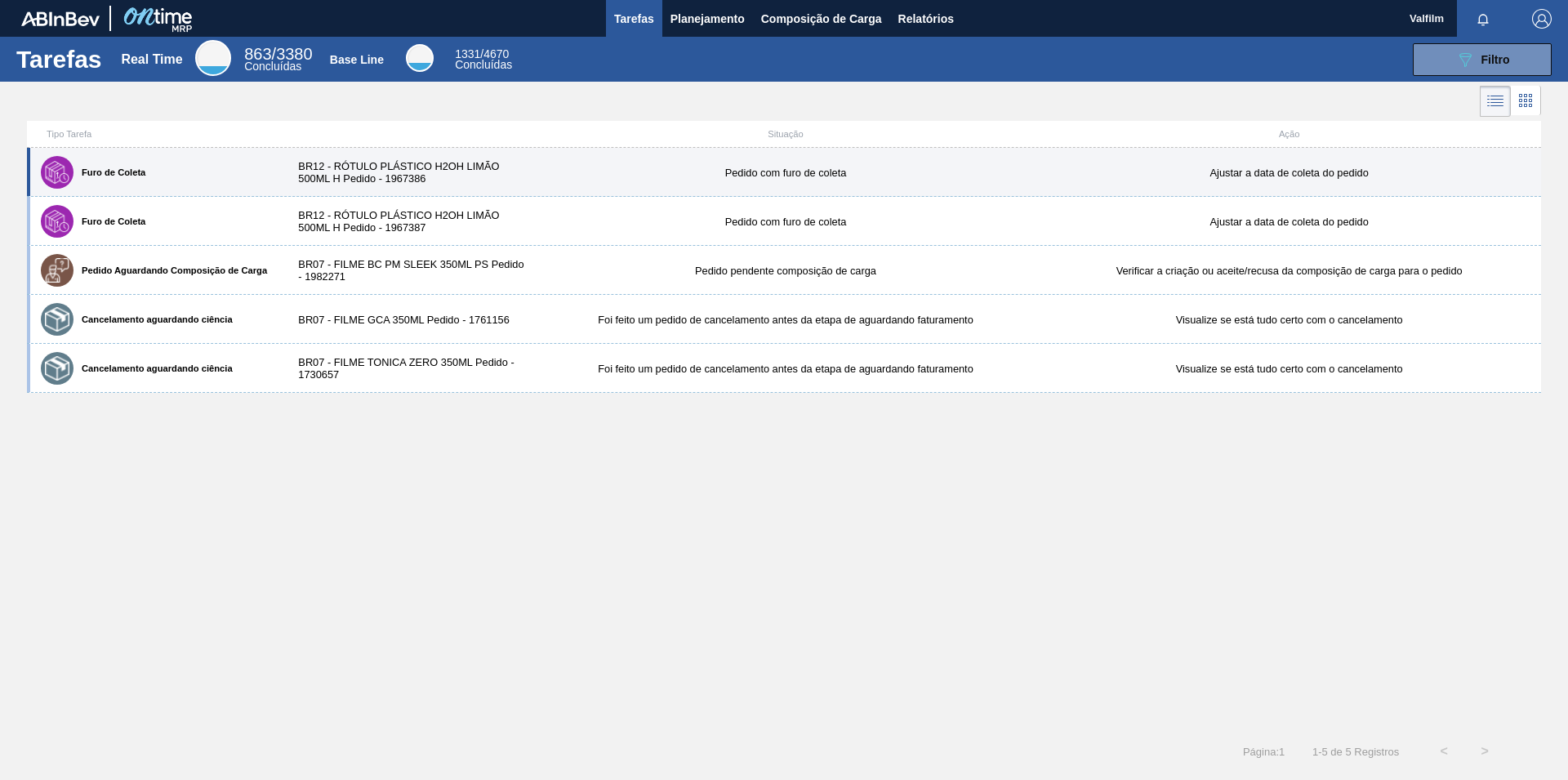 click on "Furo de Coleta" at bounding box center (156, 172) 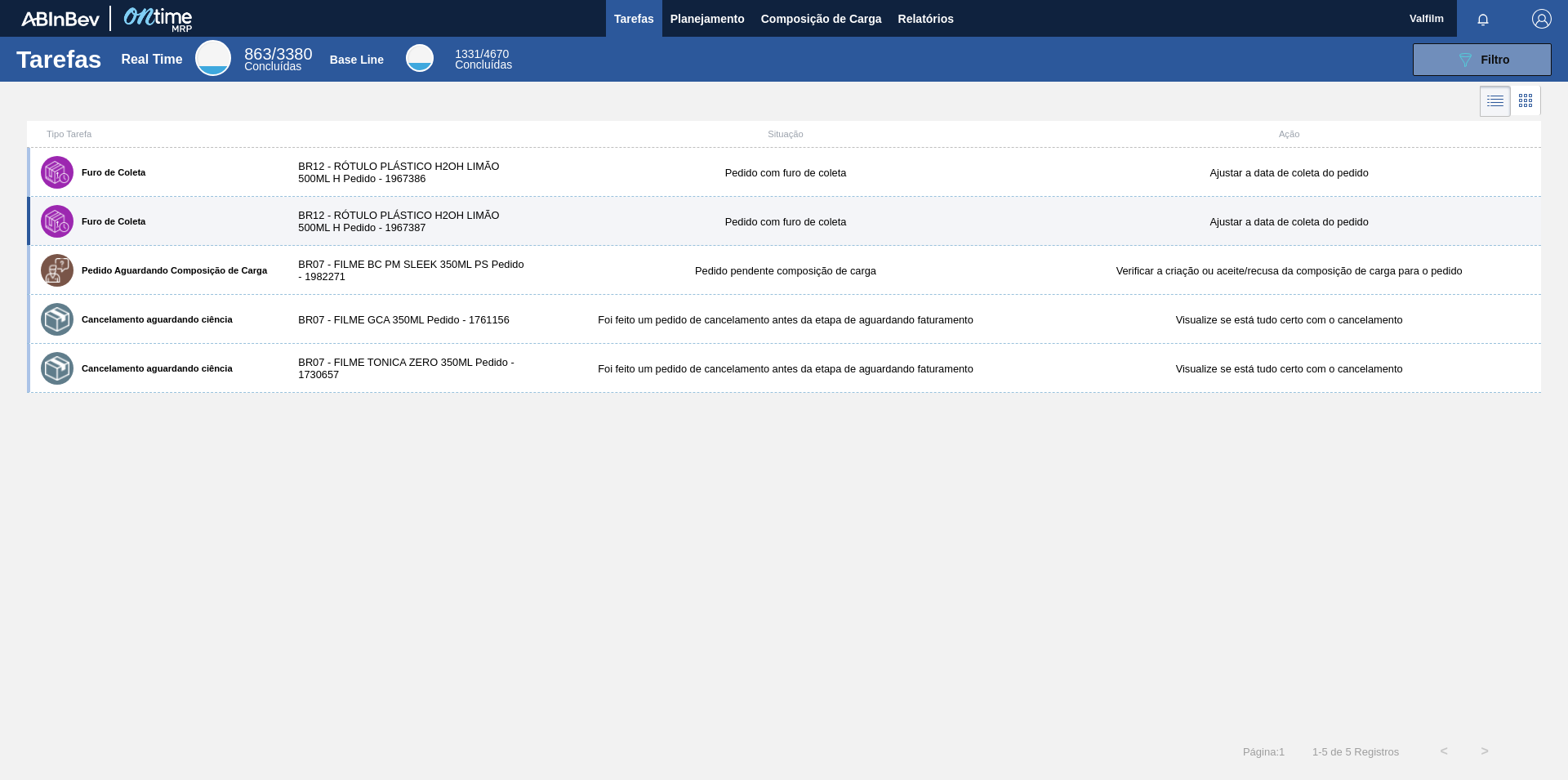 click on "BR12 - RÓTULO PLÁSTICO H2OH LIMÃO 500ML H Pedido - 1967387" at bounding box center (408, 221) 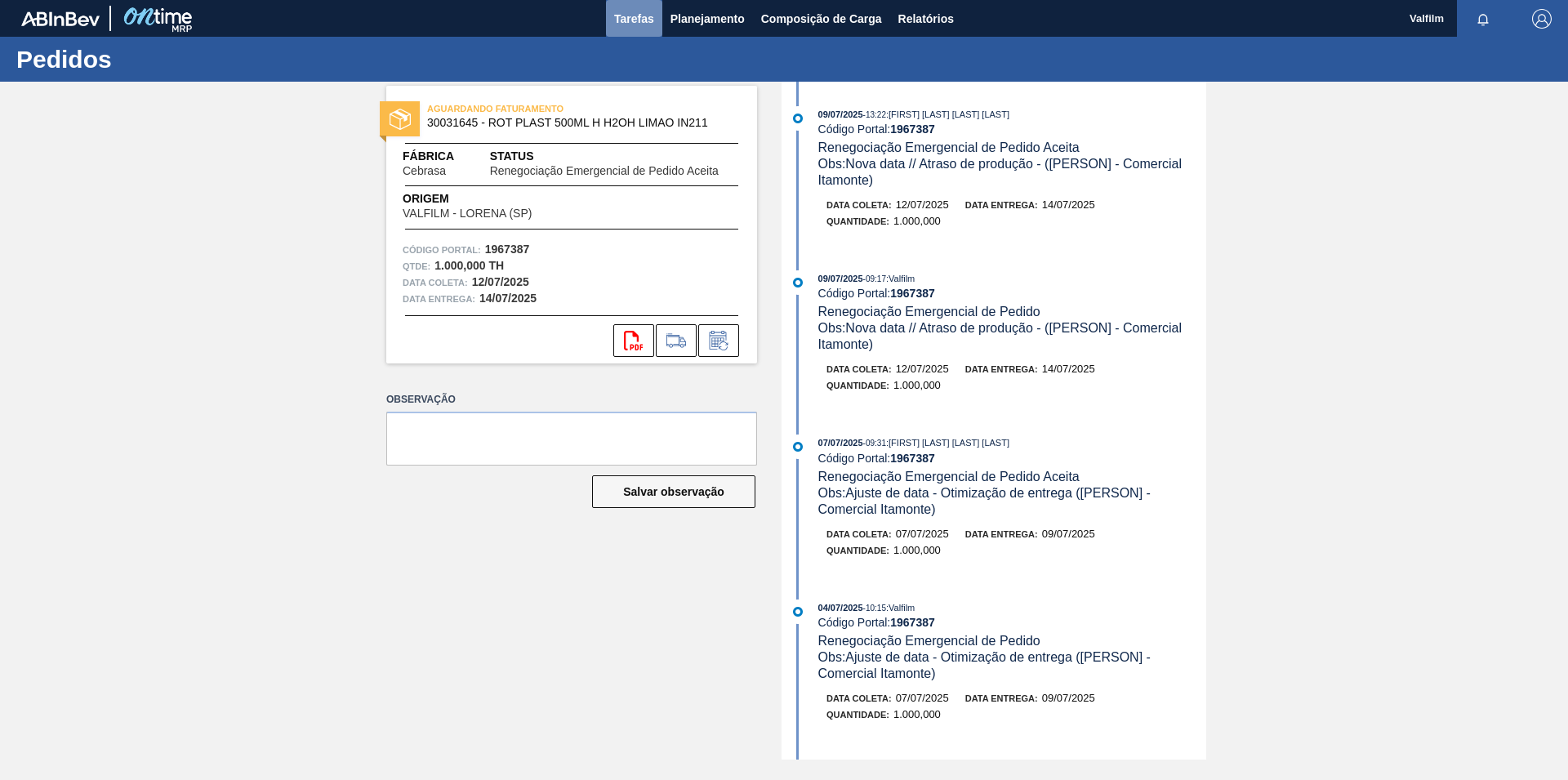 click on "Tarefas" at bounding box center [634, 19] 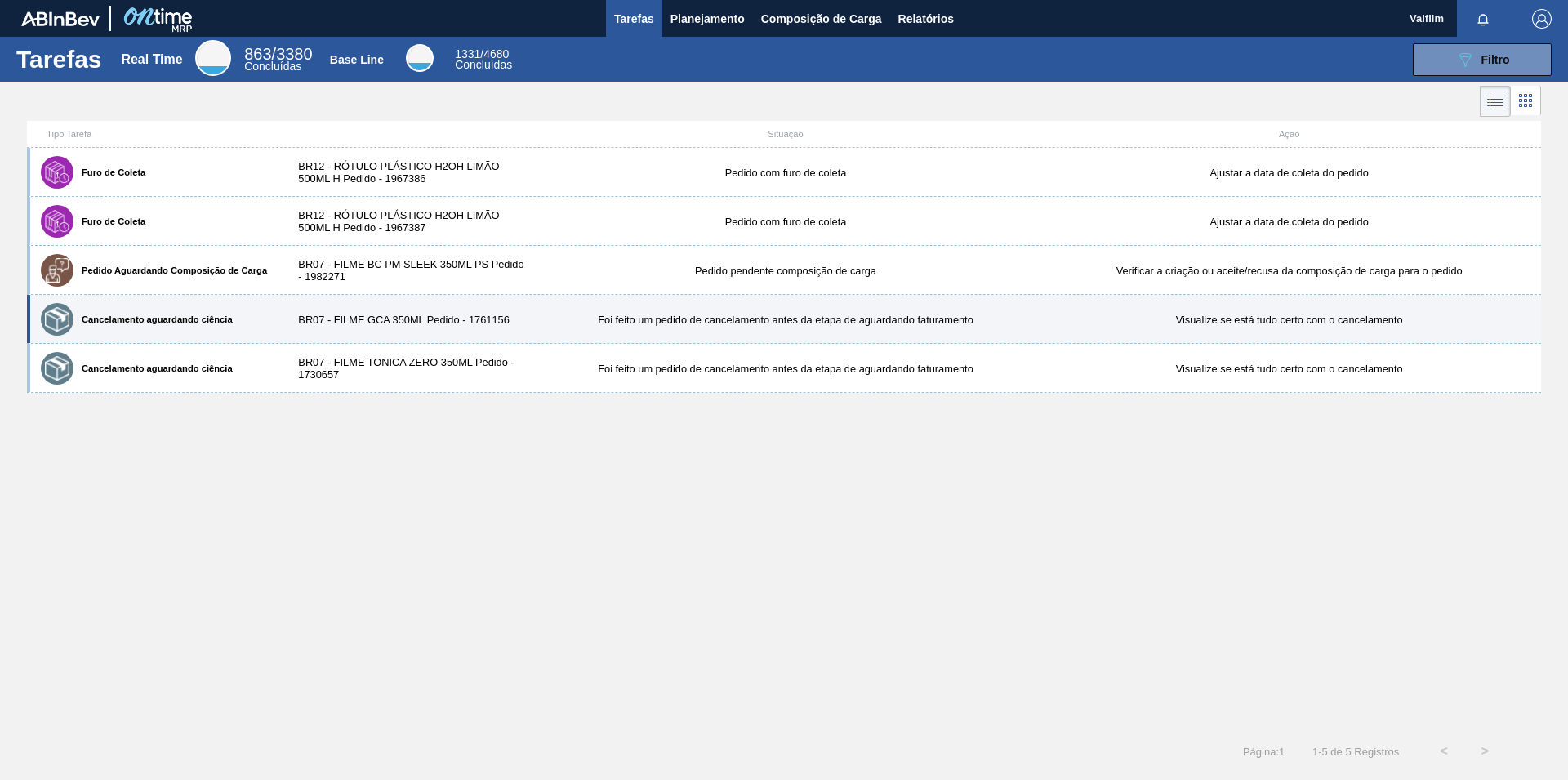 click on "Cancelamento aguardando ciência BR07 - FILME GCA 350ML Pedido - 1761156 Foi feito um pedido de cancelamento antes da etapa de aguardando faturamento Visualize se está tudo certo com o cancelamento" at bounding box center (784, 319) 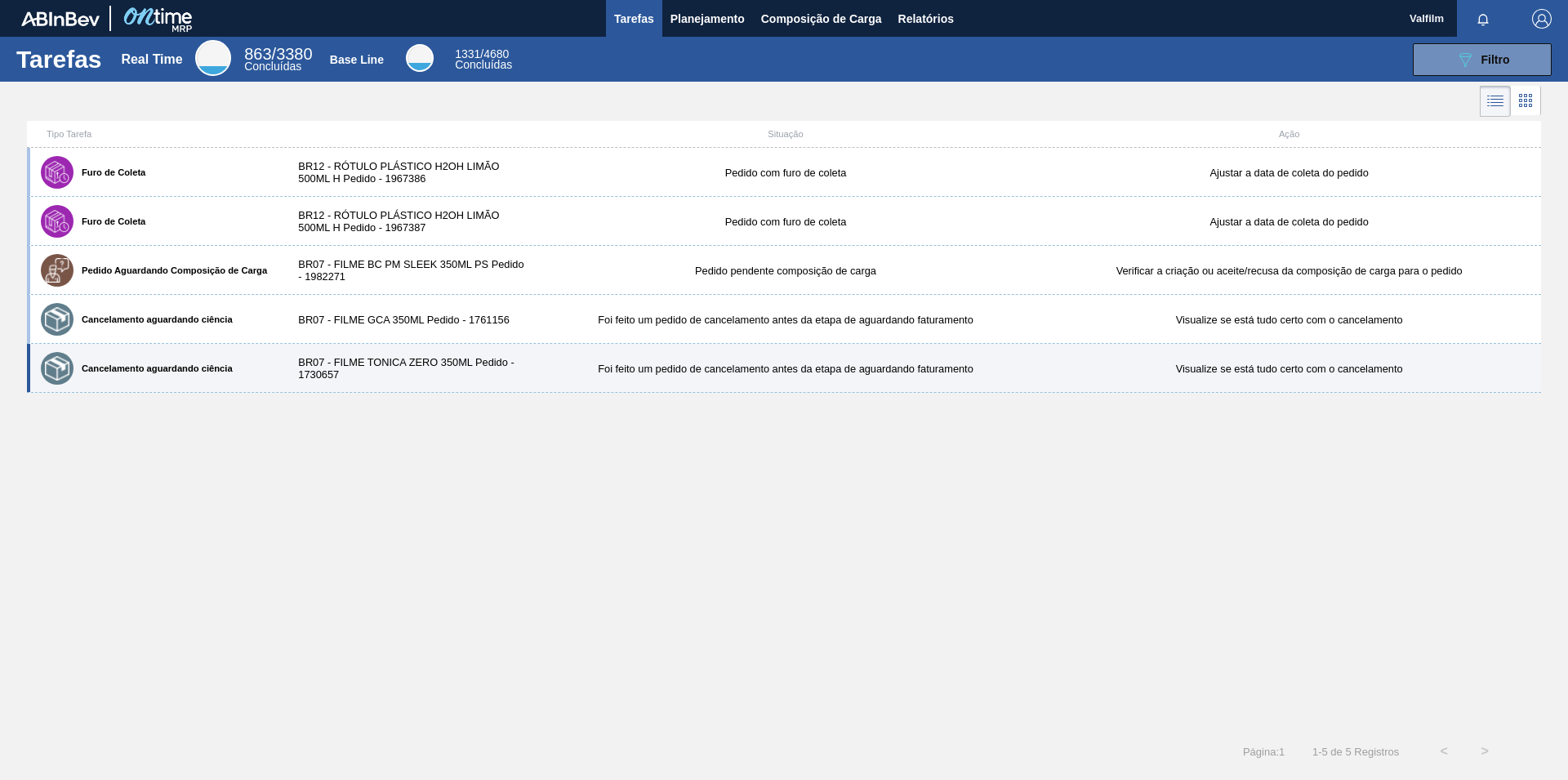 click on "Cancelamento aguardando ciência" at bounding box center [156, 368] 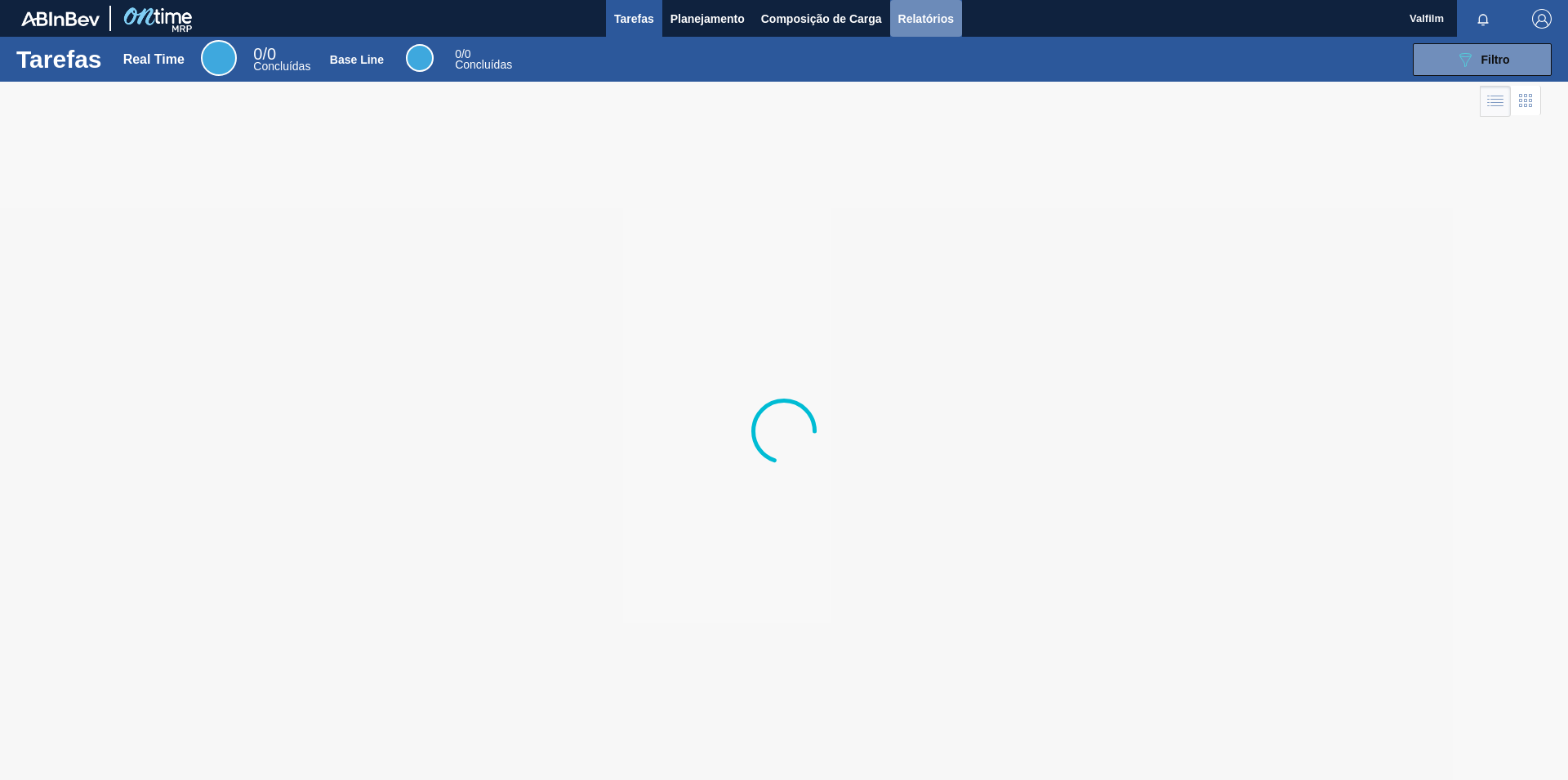 click on "Relatórios" at bounding box center (926, 18) 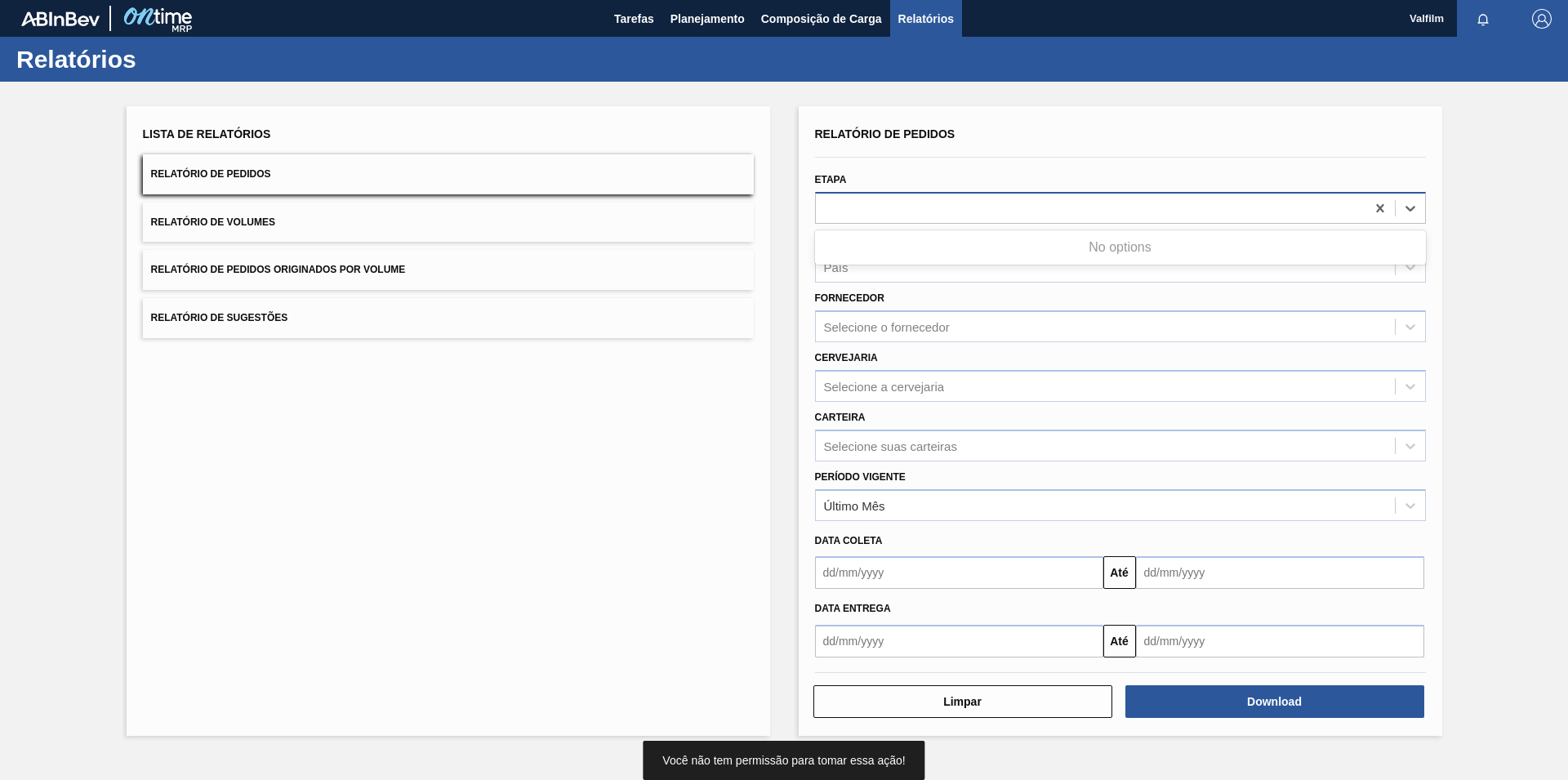 click at bounding box center [1090, 207] 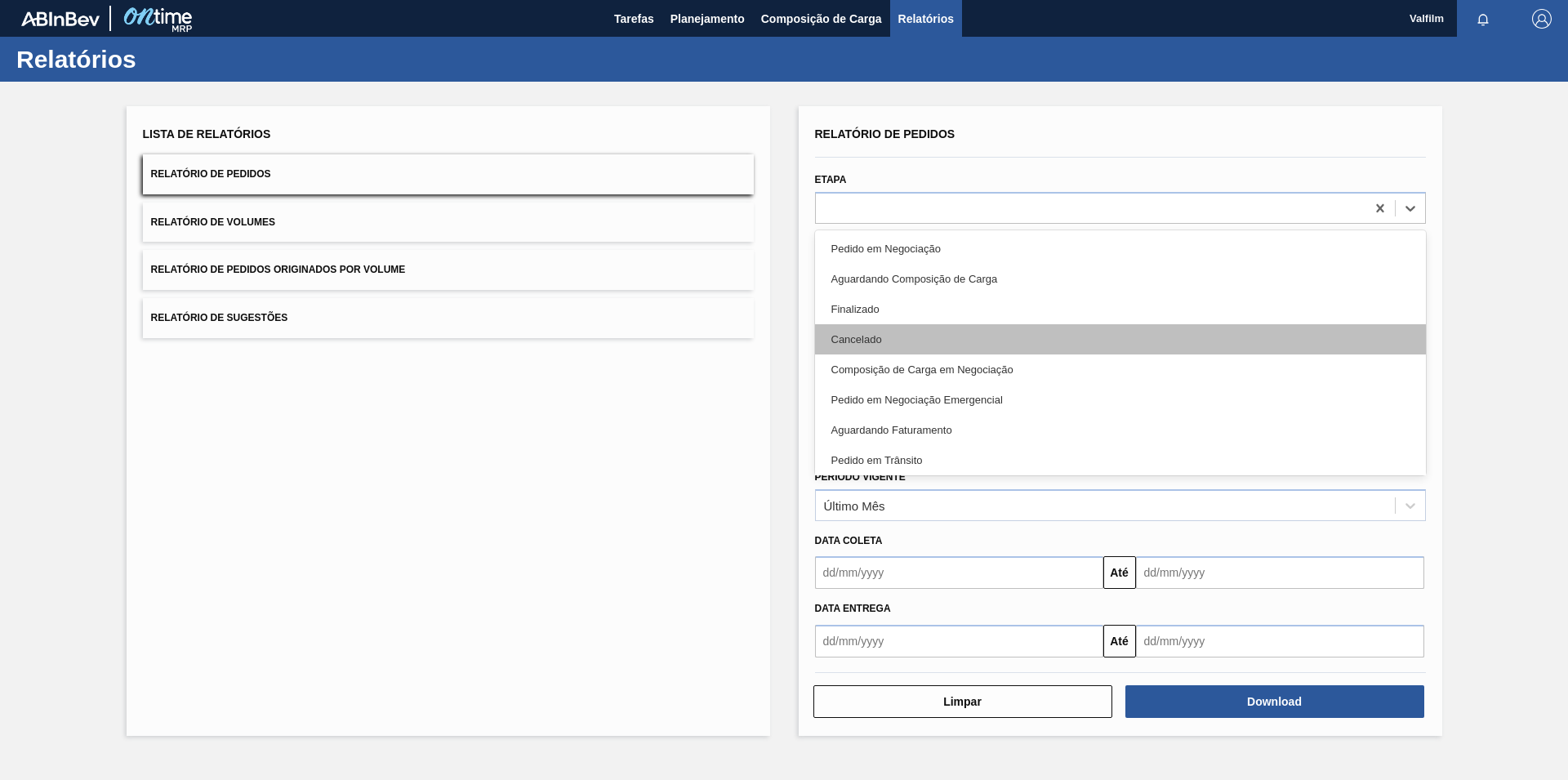 click on "Cancelado" at bounding box center [1120, 339] 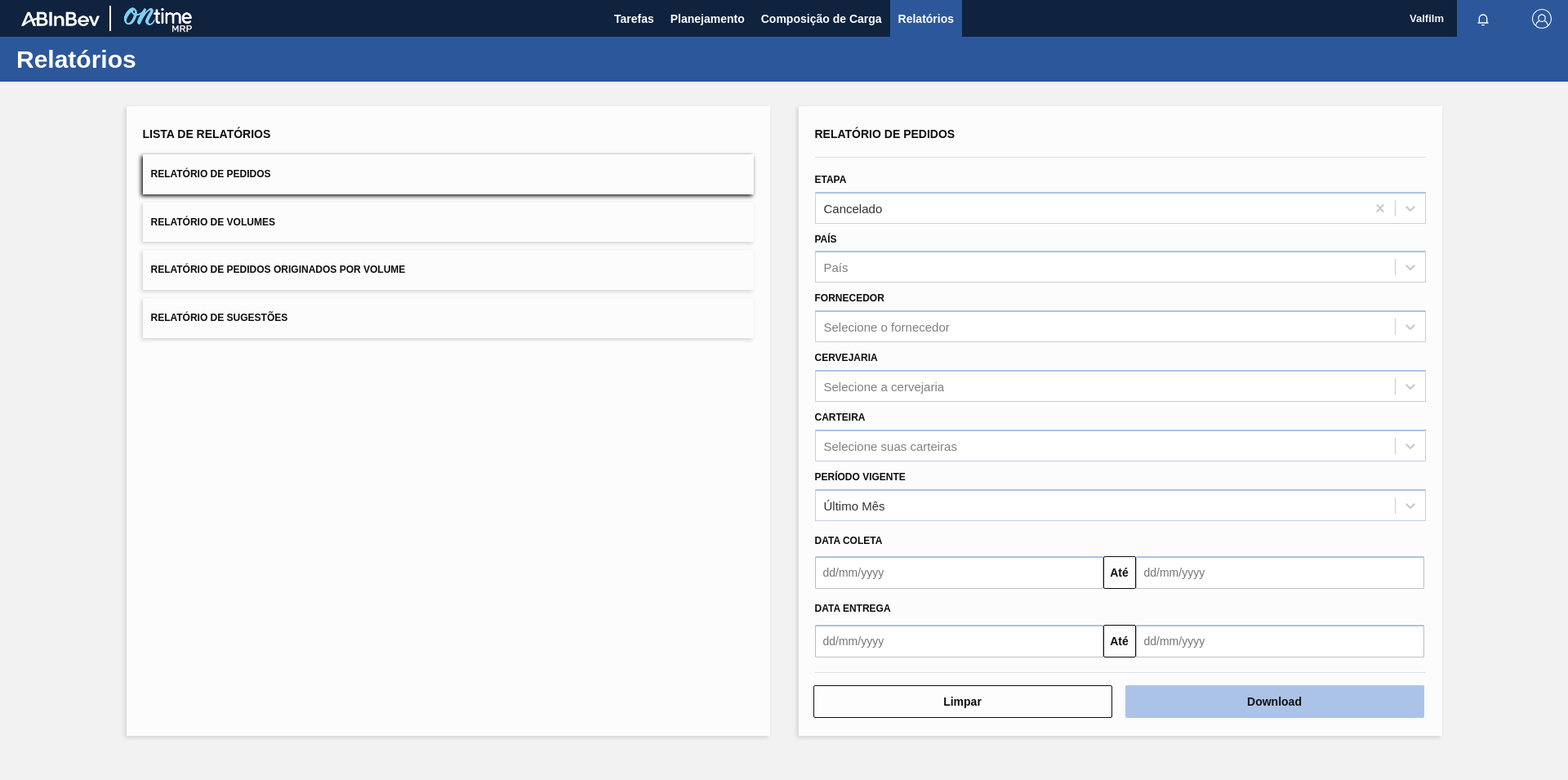 click on "Download" at bounding box center (1275, 702) 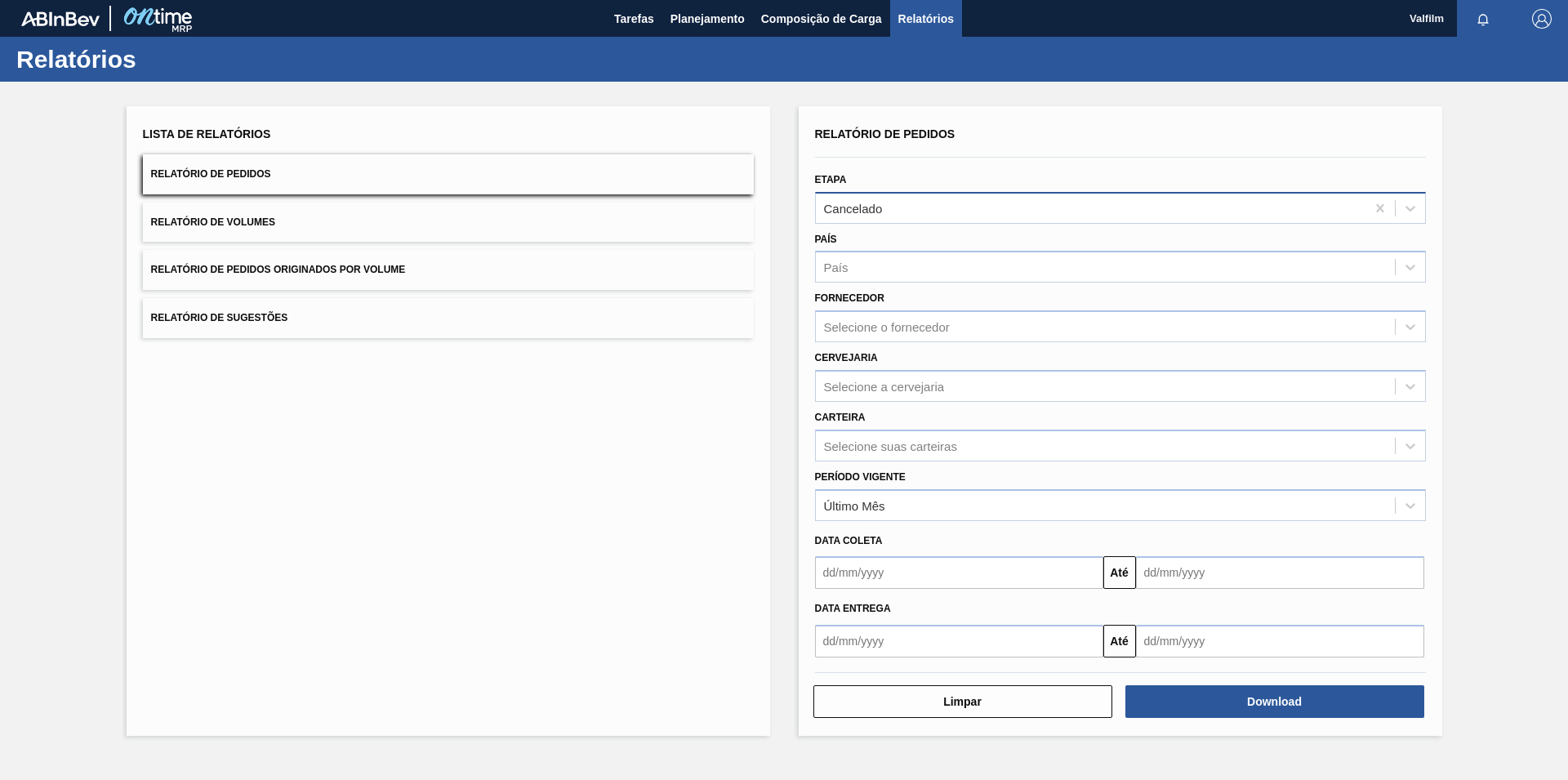click on "Cancelado" at bounding box center (853, 207) 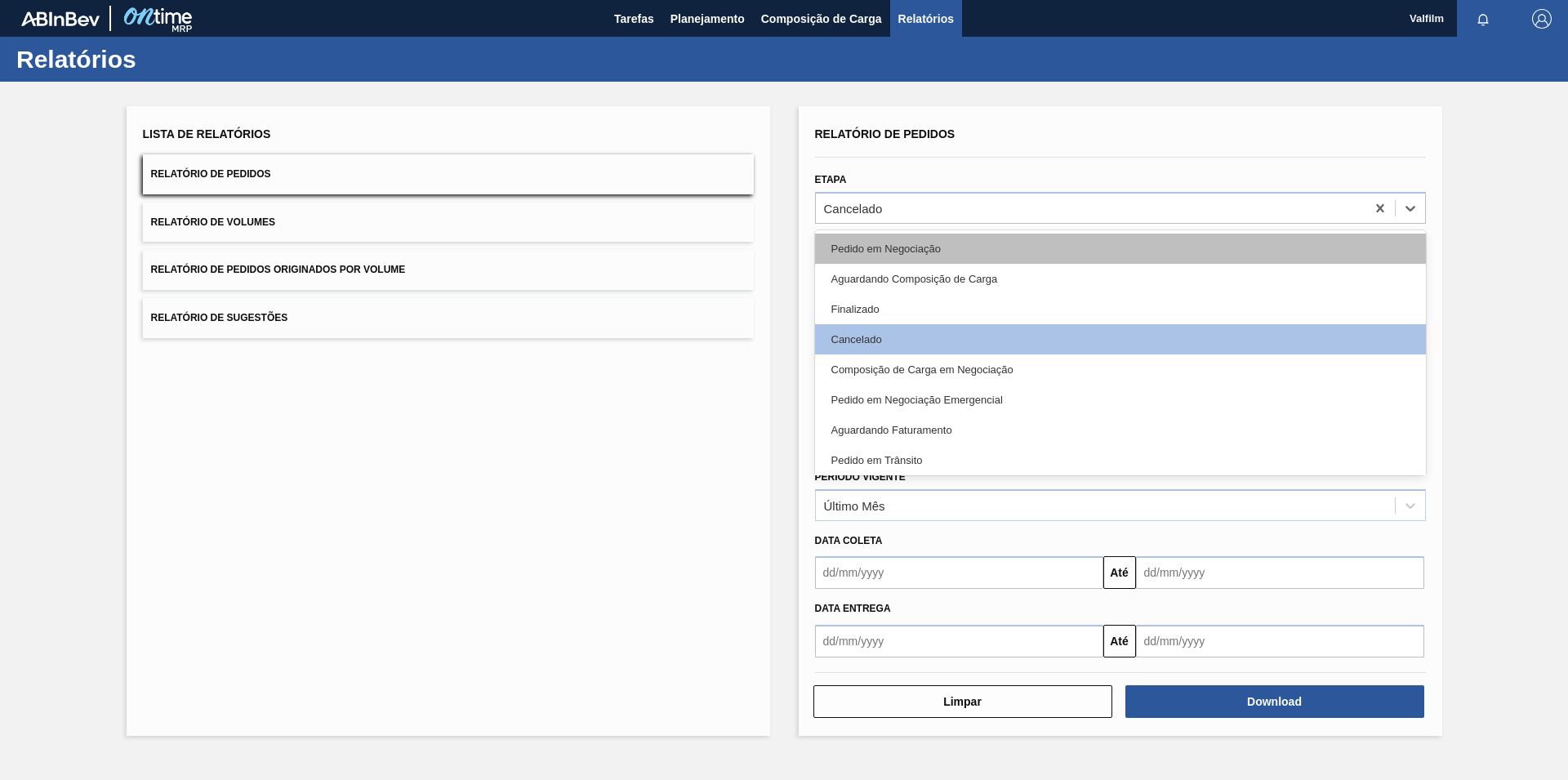 click on "Pedido em Negociação" at bounding box center [1120, 248] 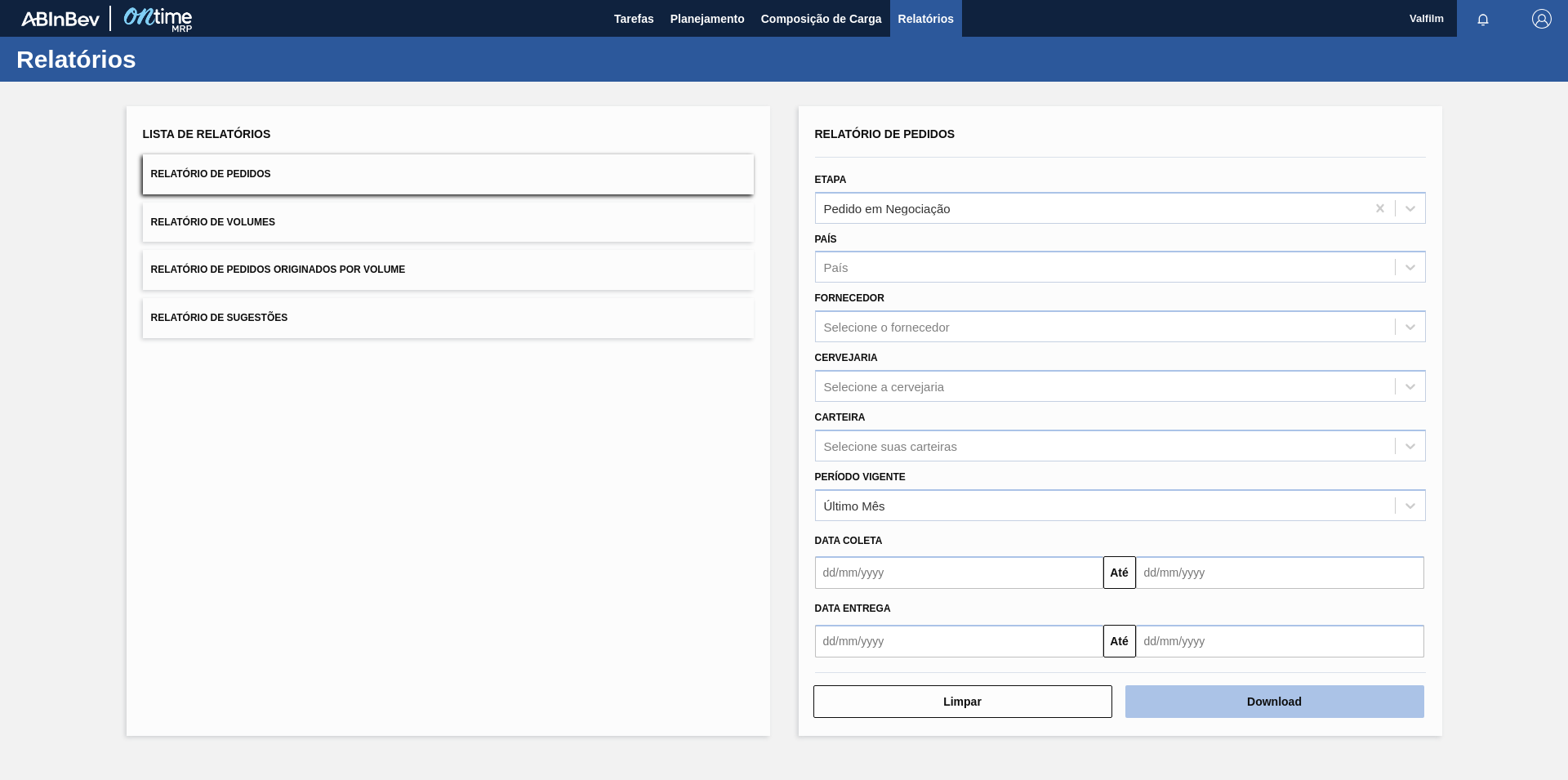 click on "Download" at bounding box center (1275, 702) 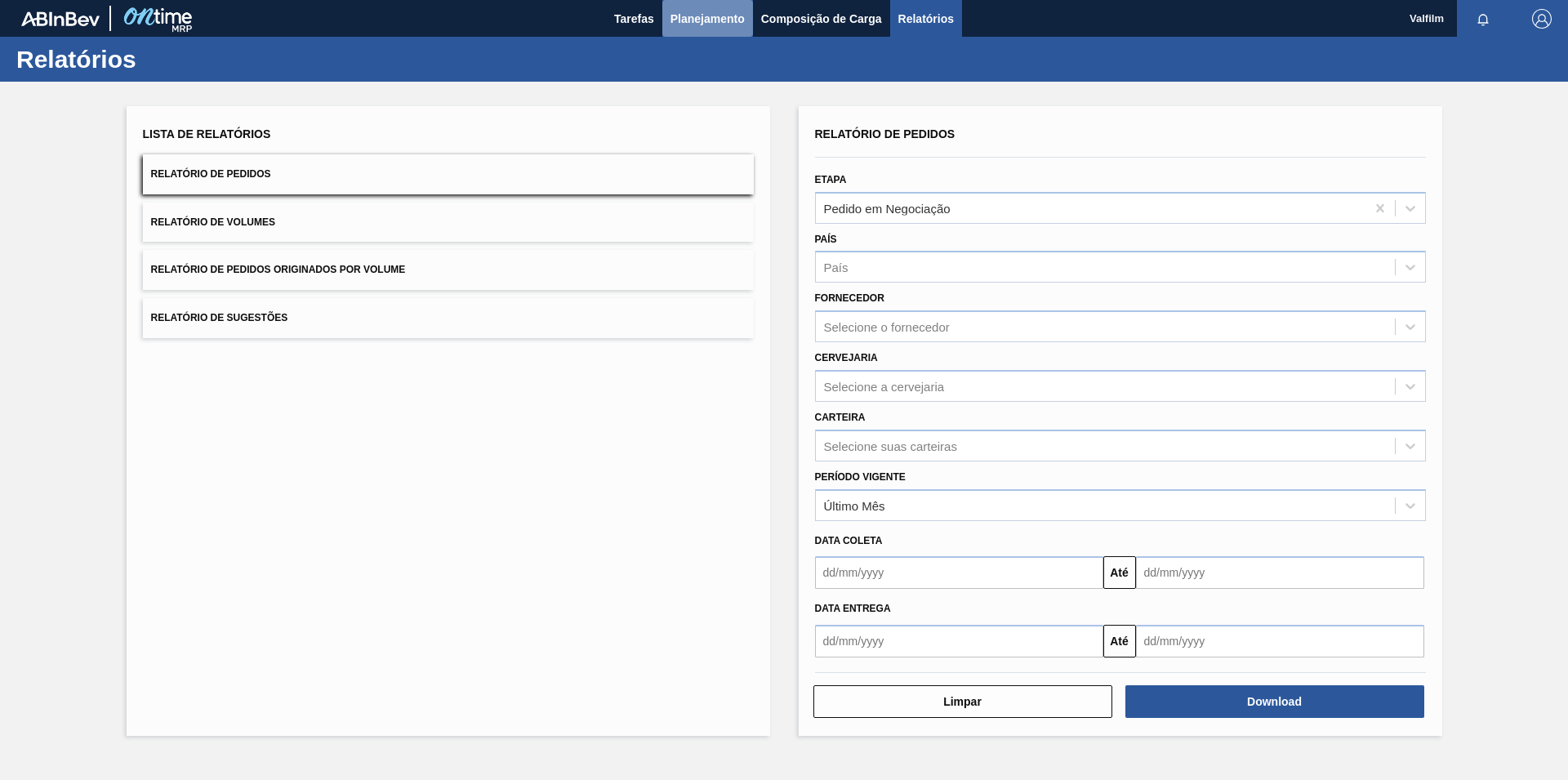 click on "Planejamento" at bounding box center [707, 19] 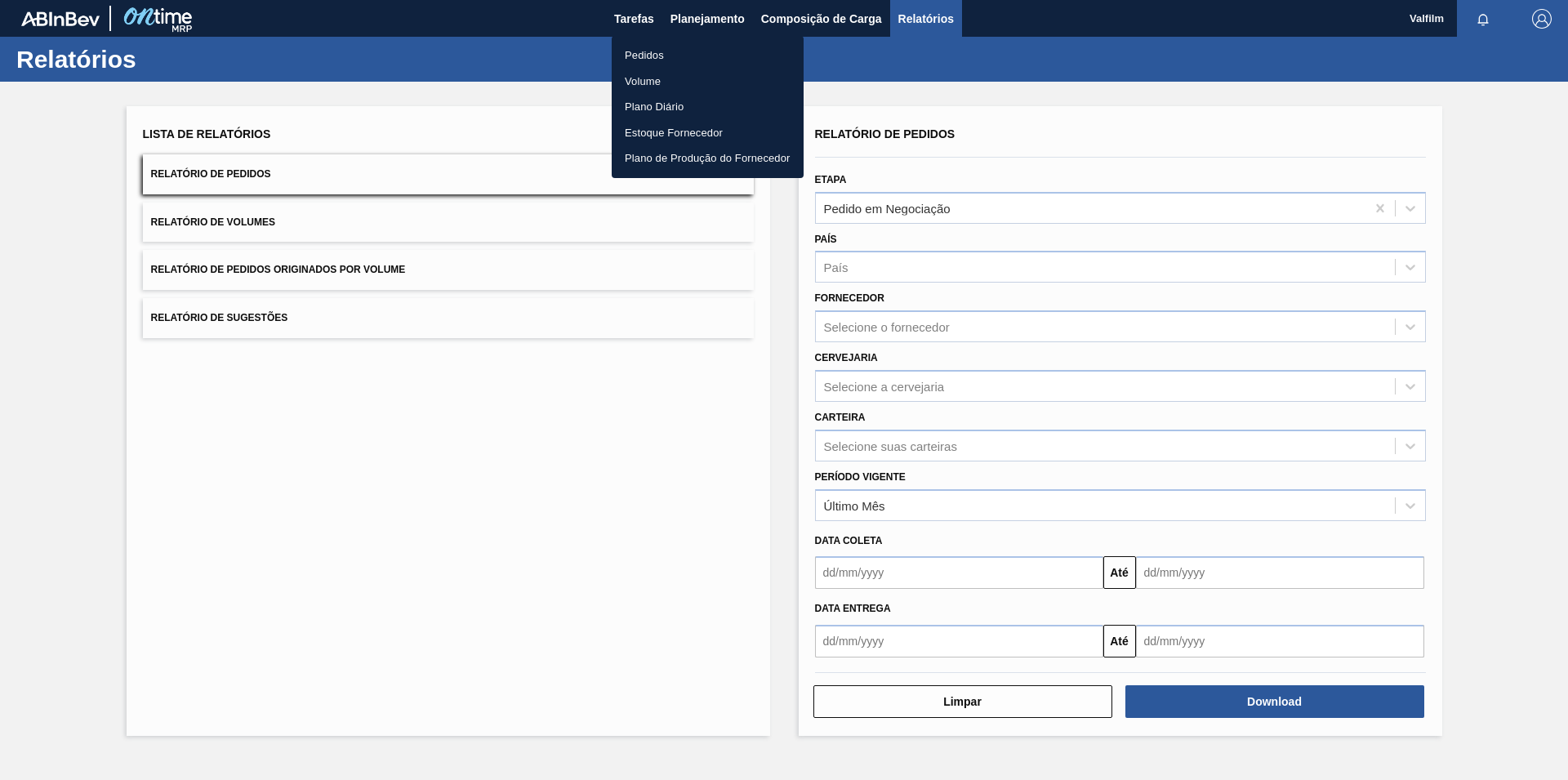 click on "Pedidos" at bounding box center [707, 56] 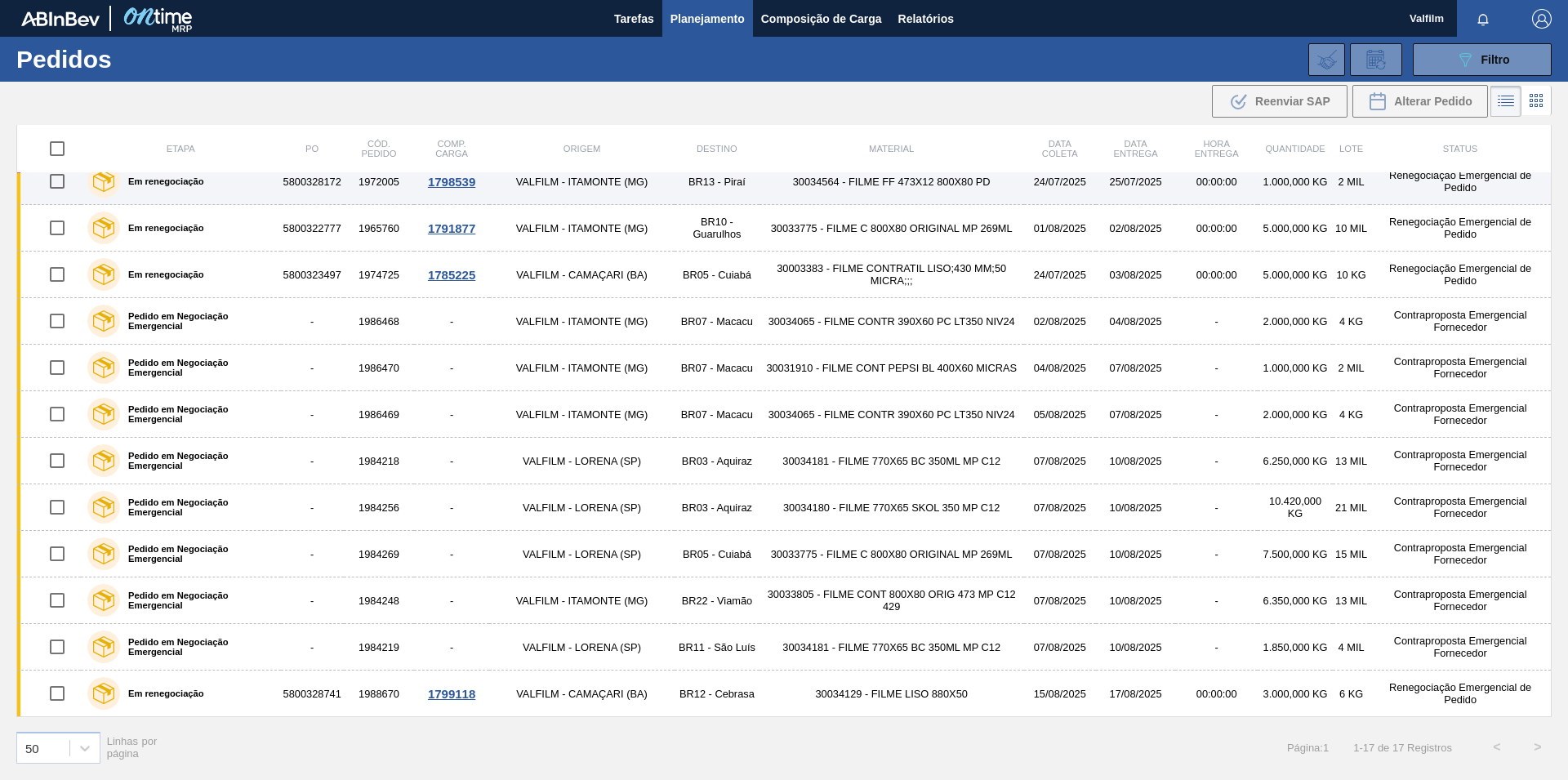 scroll, scrollTop: 0, scrollLeft: 0, axis: both 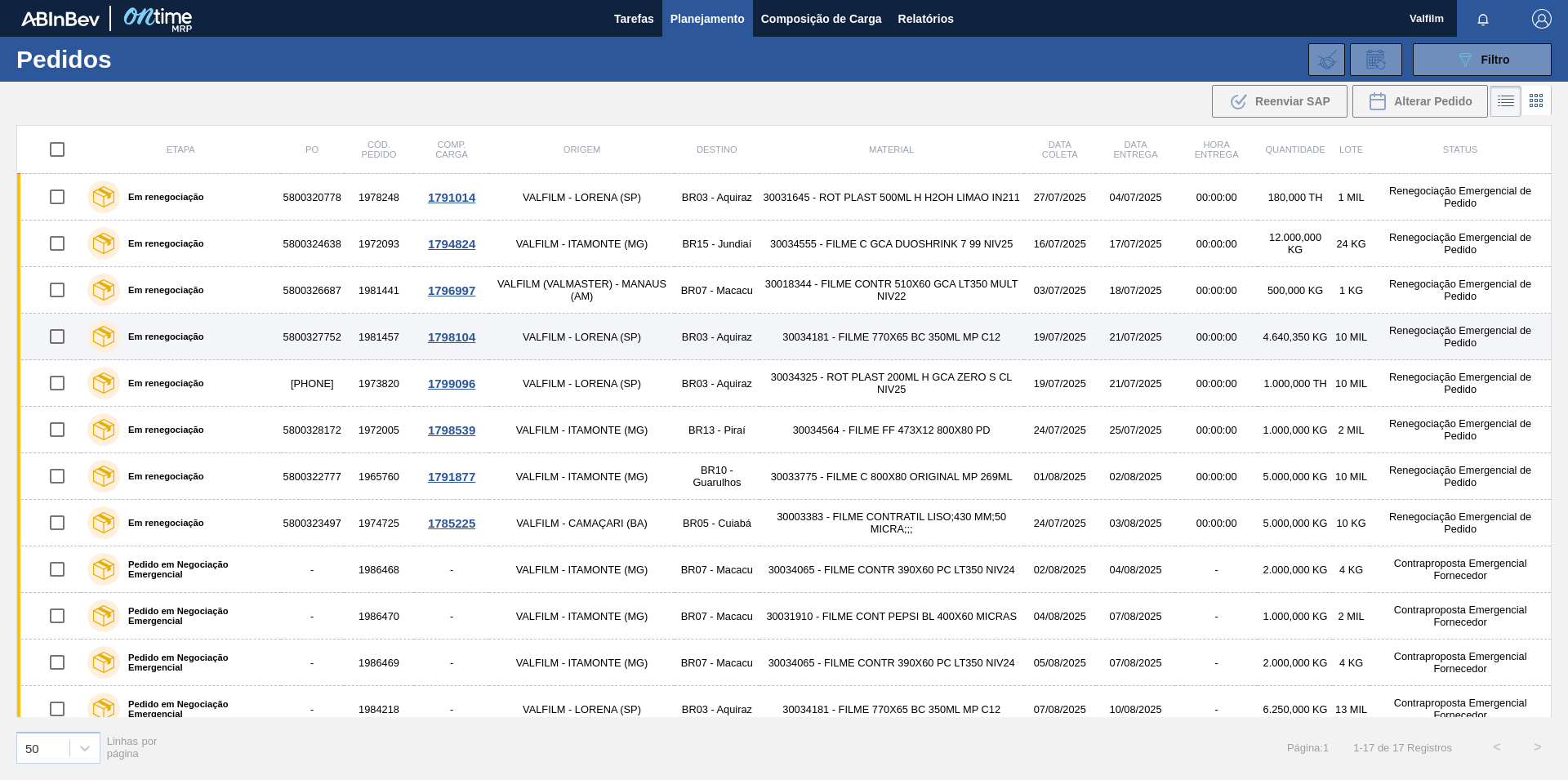 click on "VALFILM - LORENA (SP)" at bounding box center (581, 337) 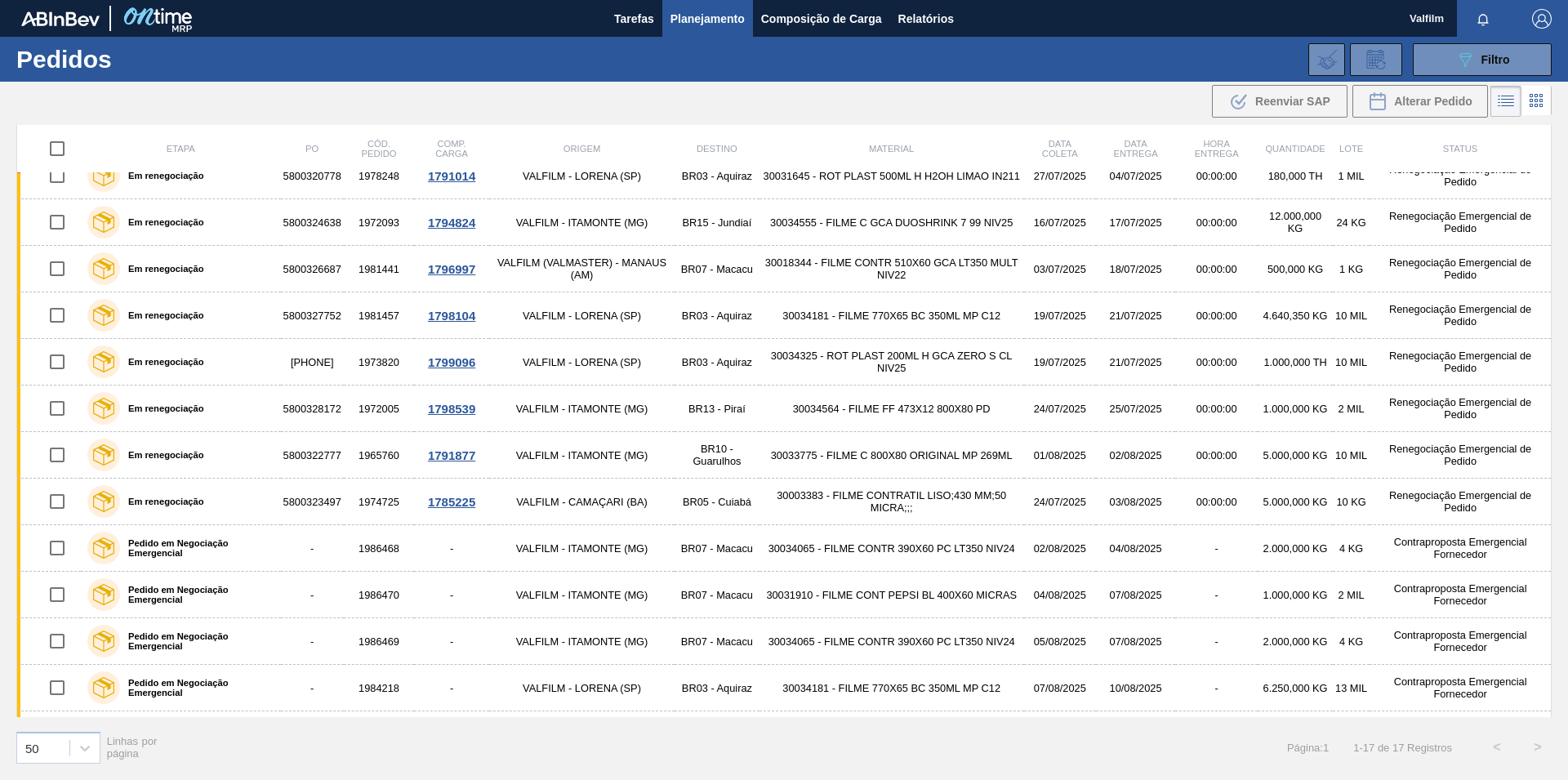 scroll, scrollTop: 0, scrollLeft: 0, axis: both 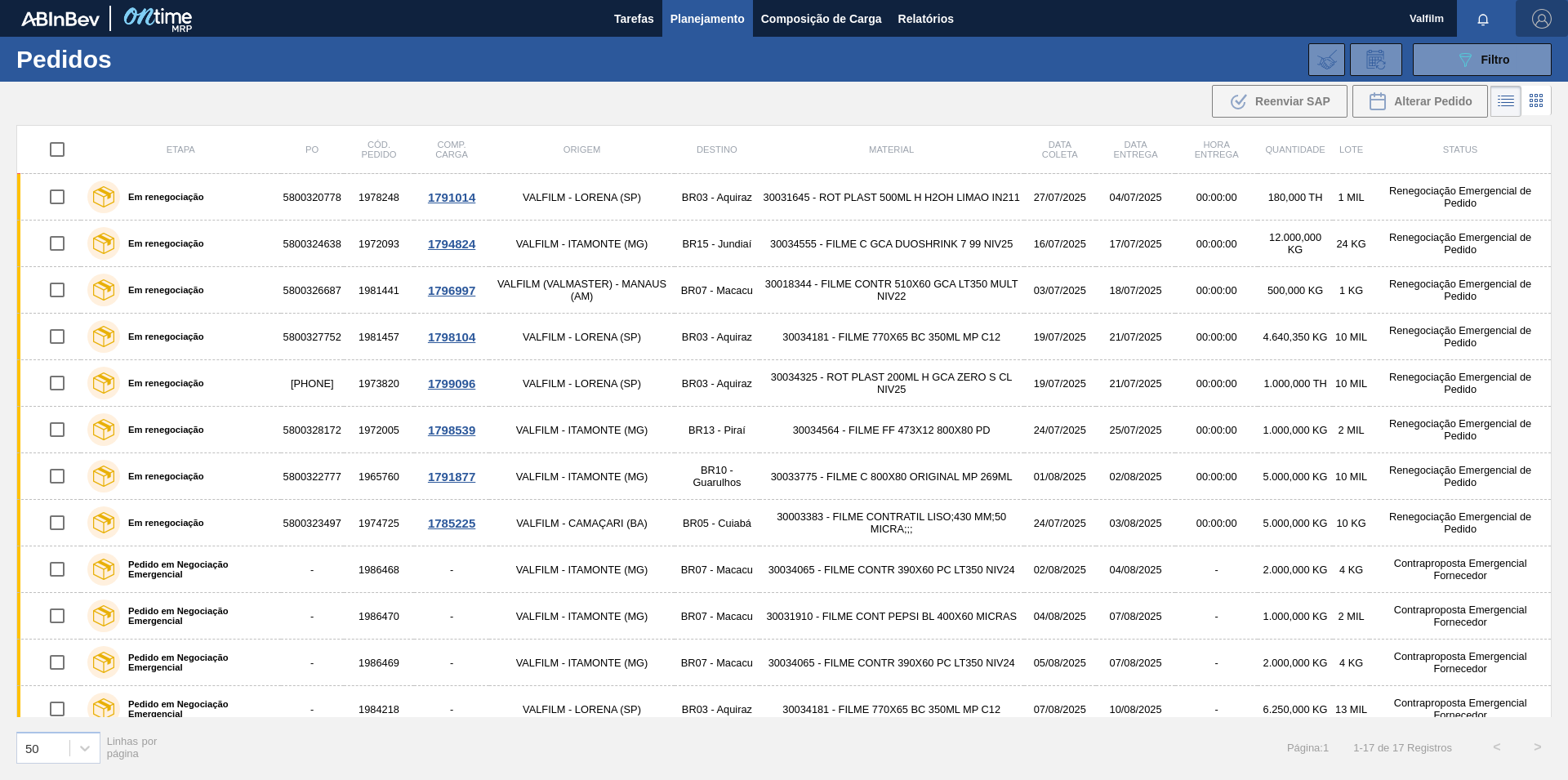 click at bounding box center (1542, 19) 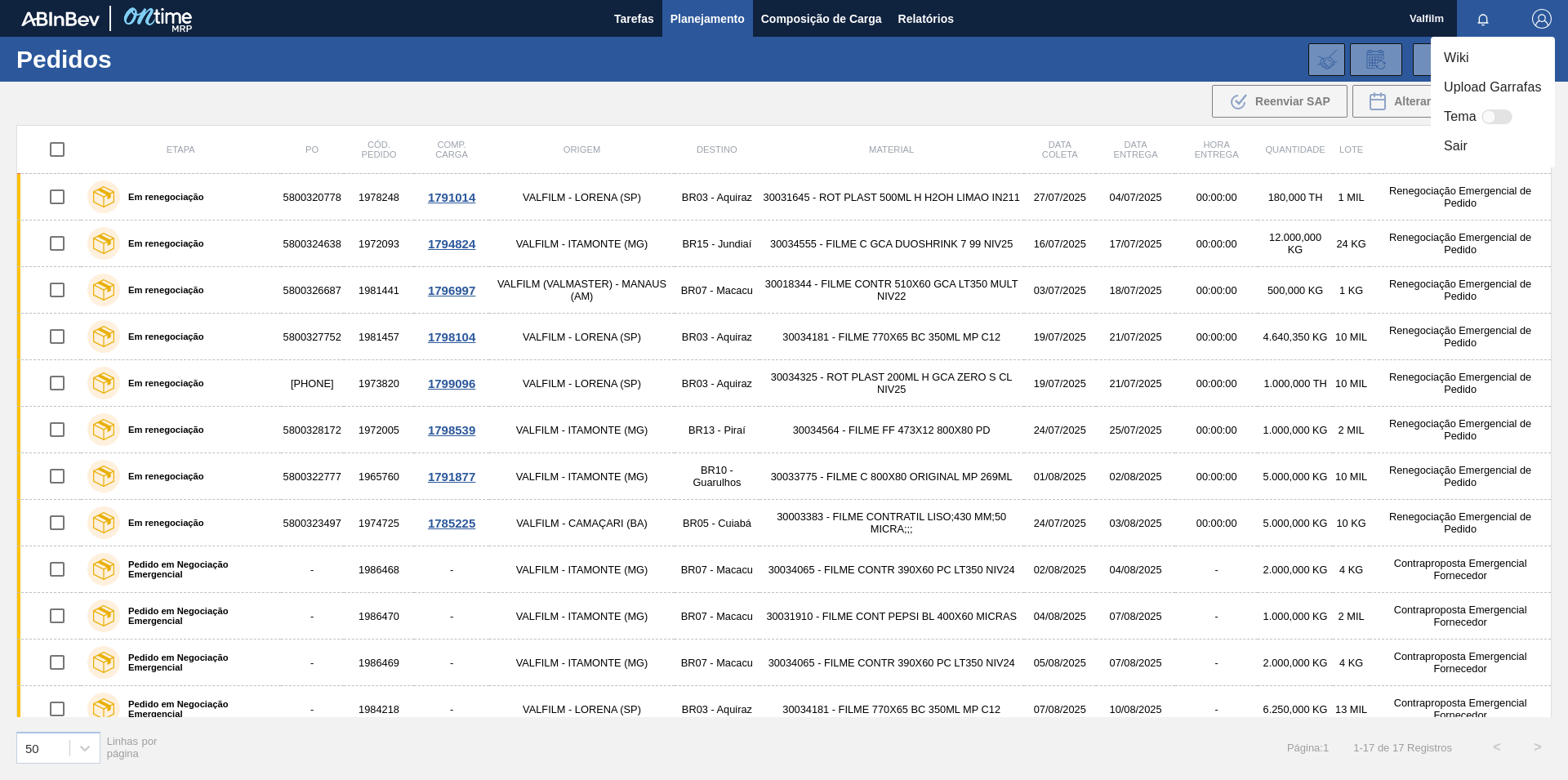 click on "Sair" at bounding box center (1493, 146) 